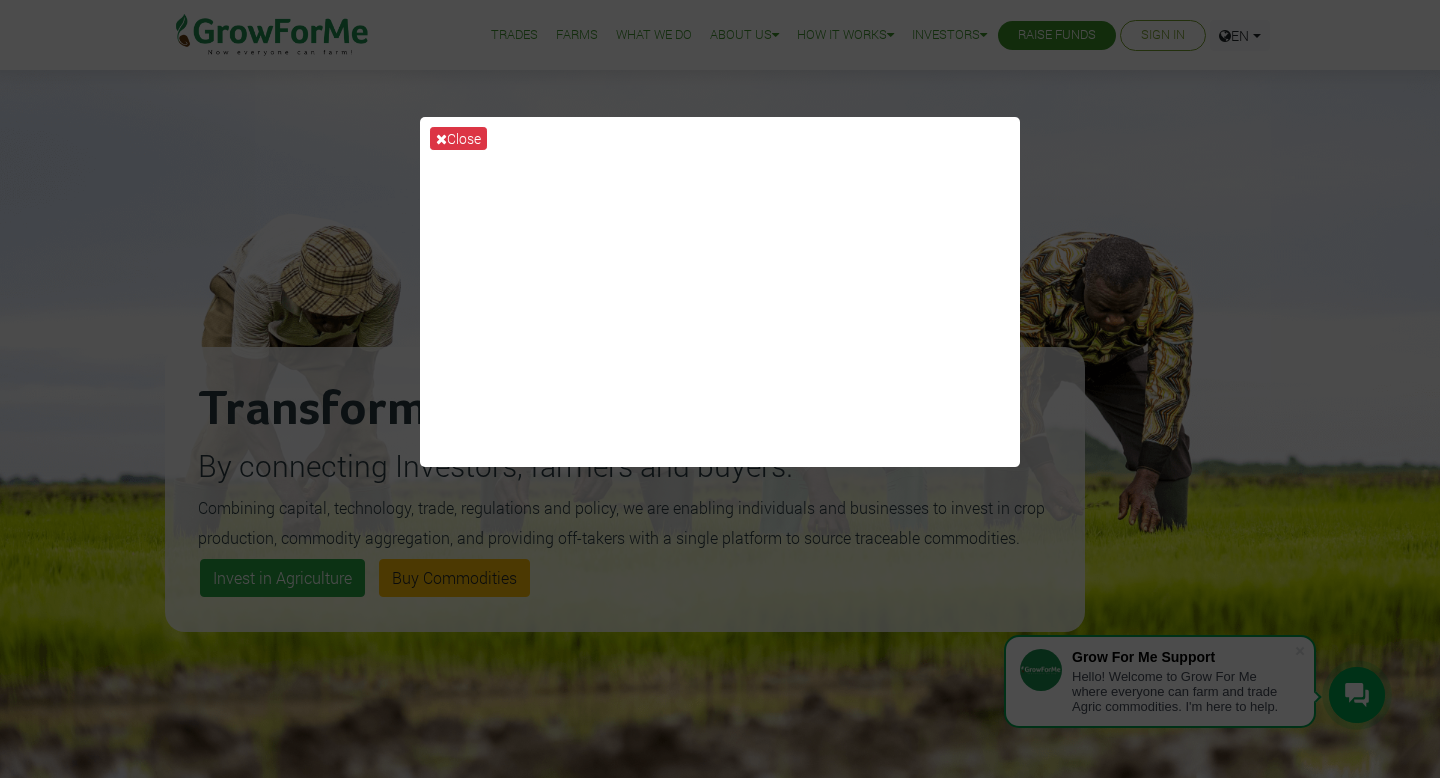 scroll, scrollTop: 0, scrollLeft: 0, axis: both 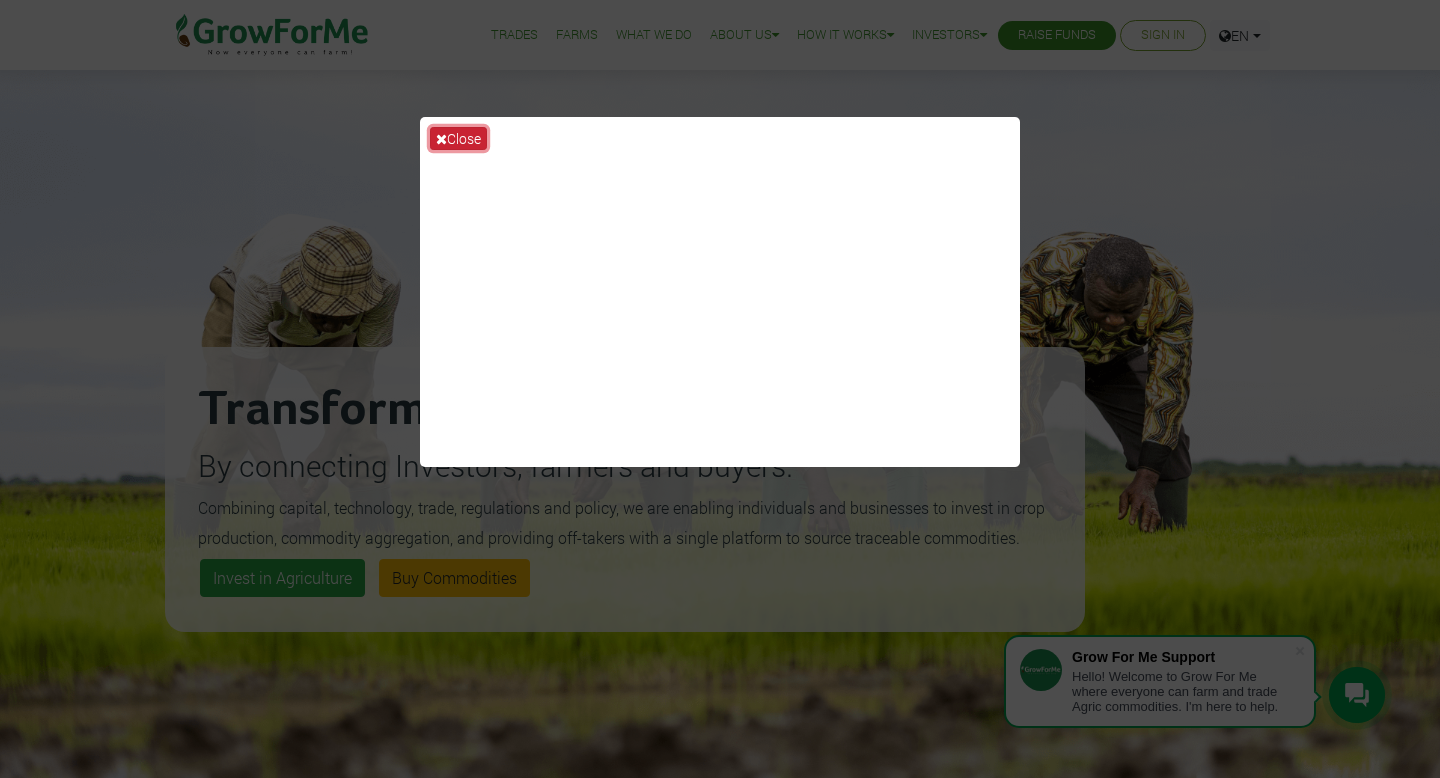 click at bounding box center [441, 139] 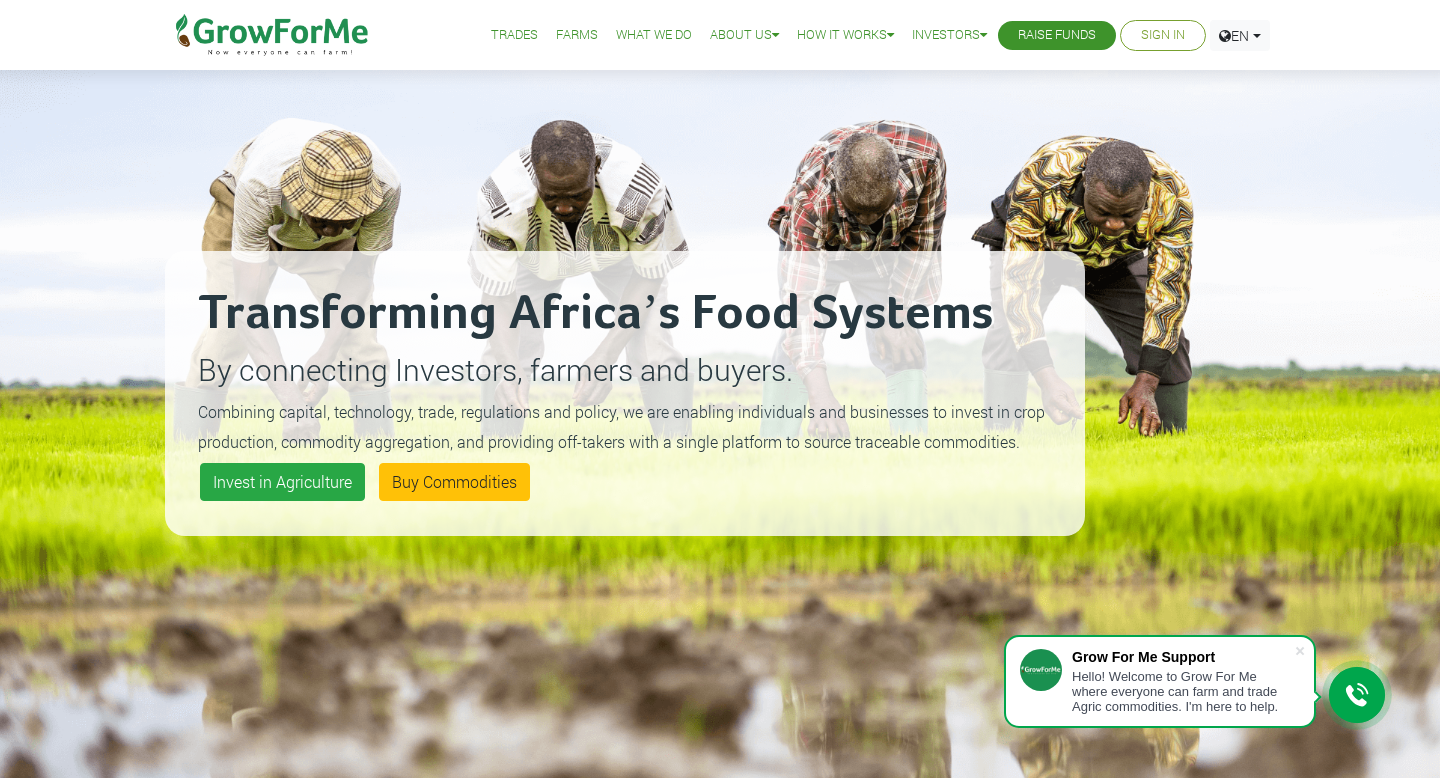 scroll, scrollTop: 0, scrollLeft: 0, axis: both 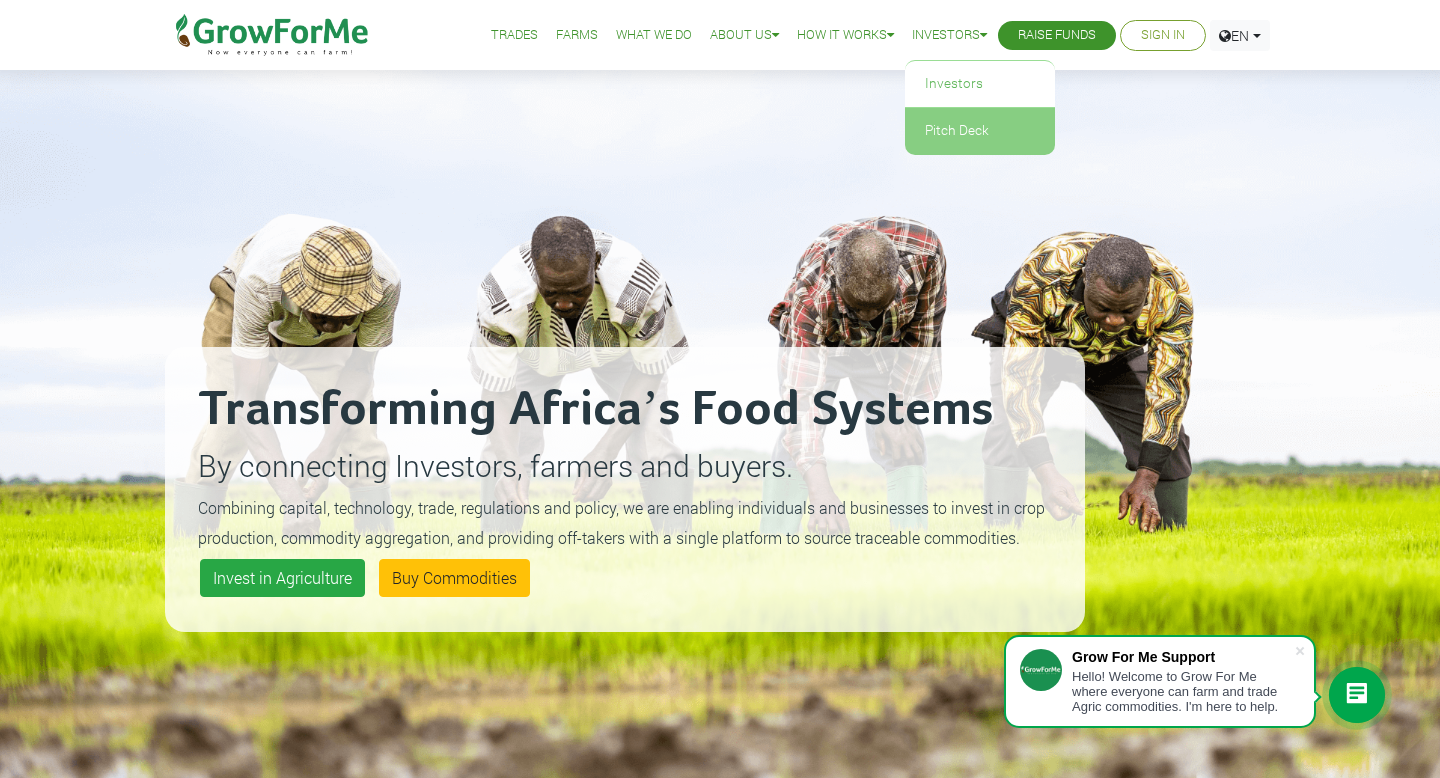 click on "Pitch Deck" at bounding box center (980, 131) 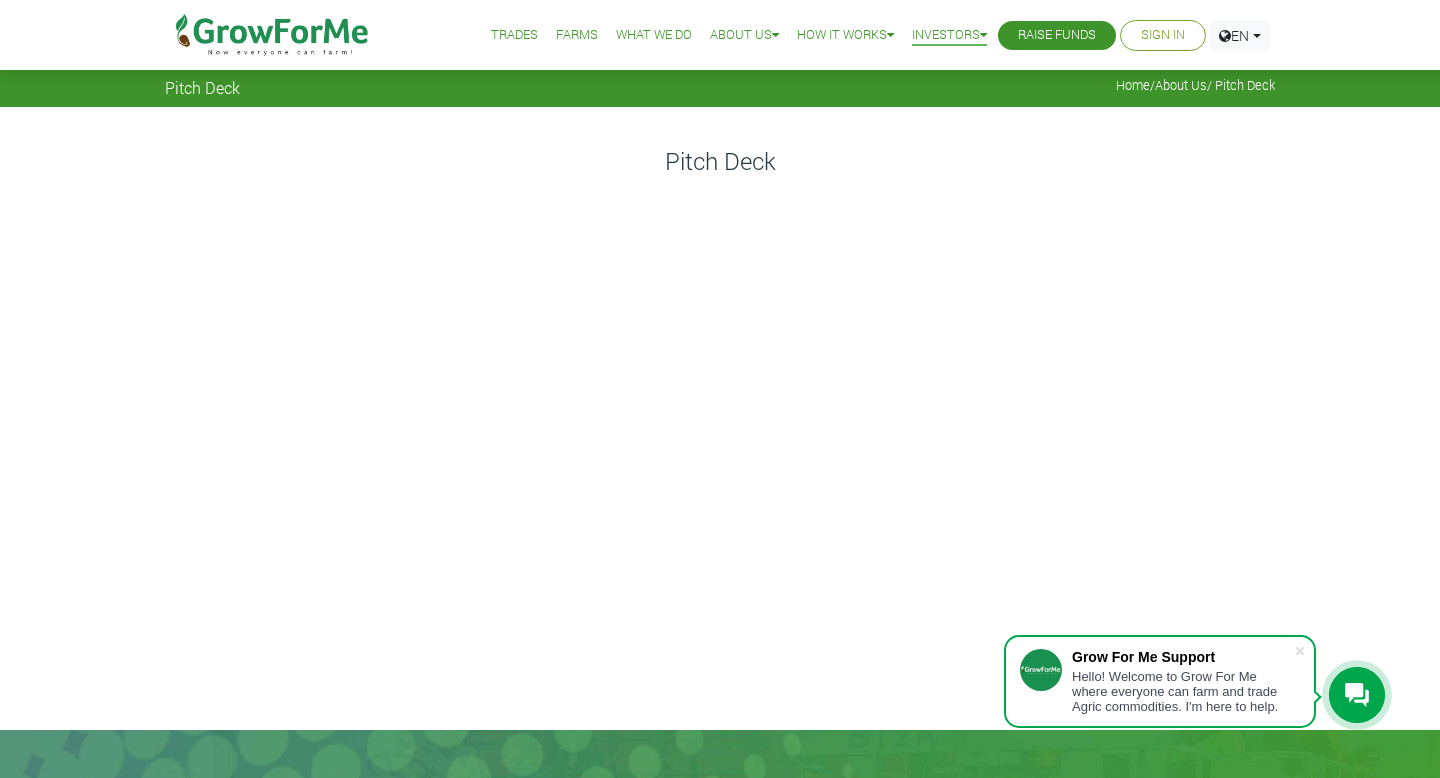 scroll, scrollTop: 0, scrollLeft: 0, axis: both 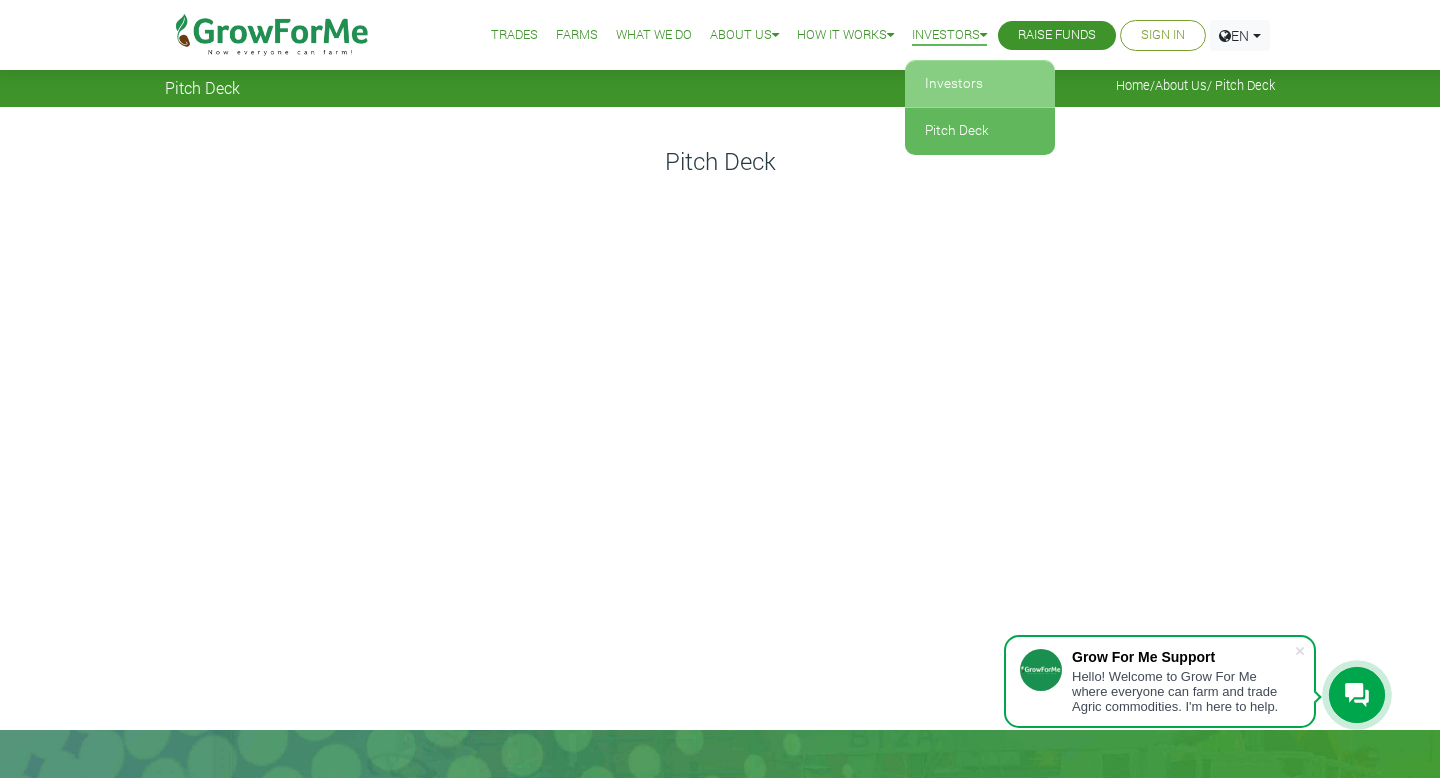 click on "Investors" at bounding box center (980, 84) 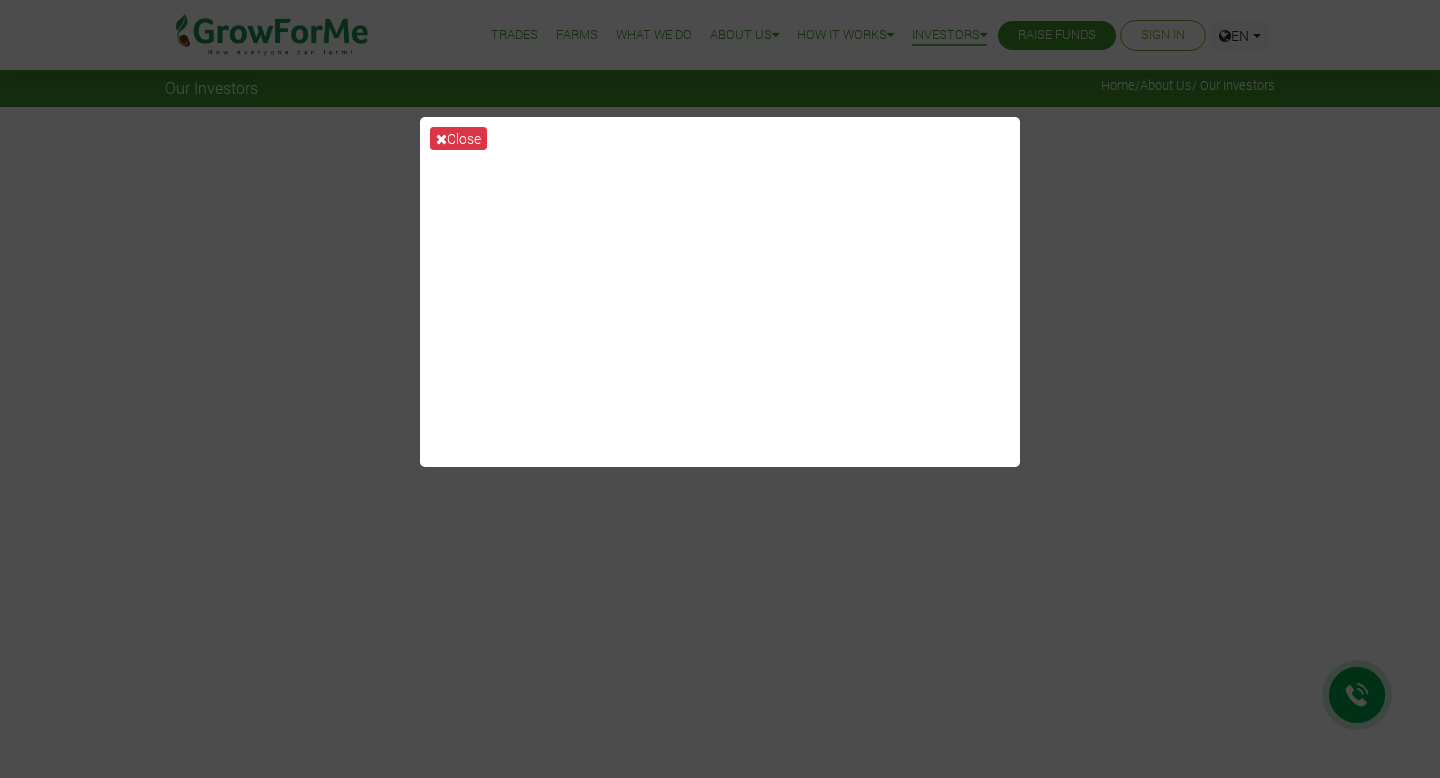 scroll, scrollTop: 0, scrollLeft: 0, axis: both 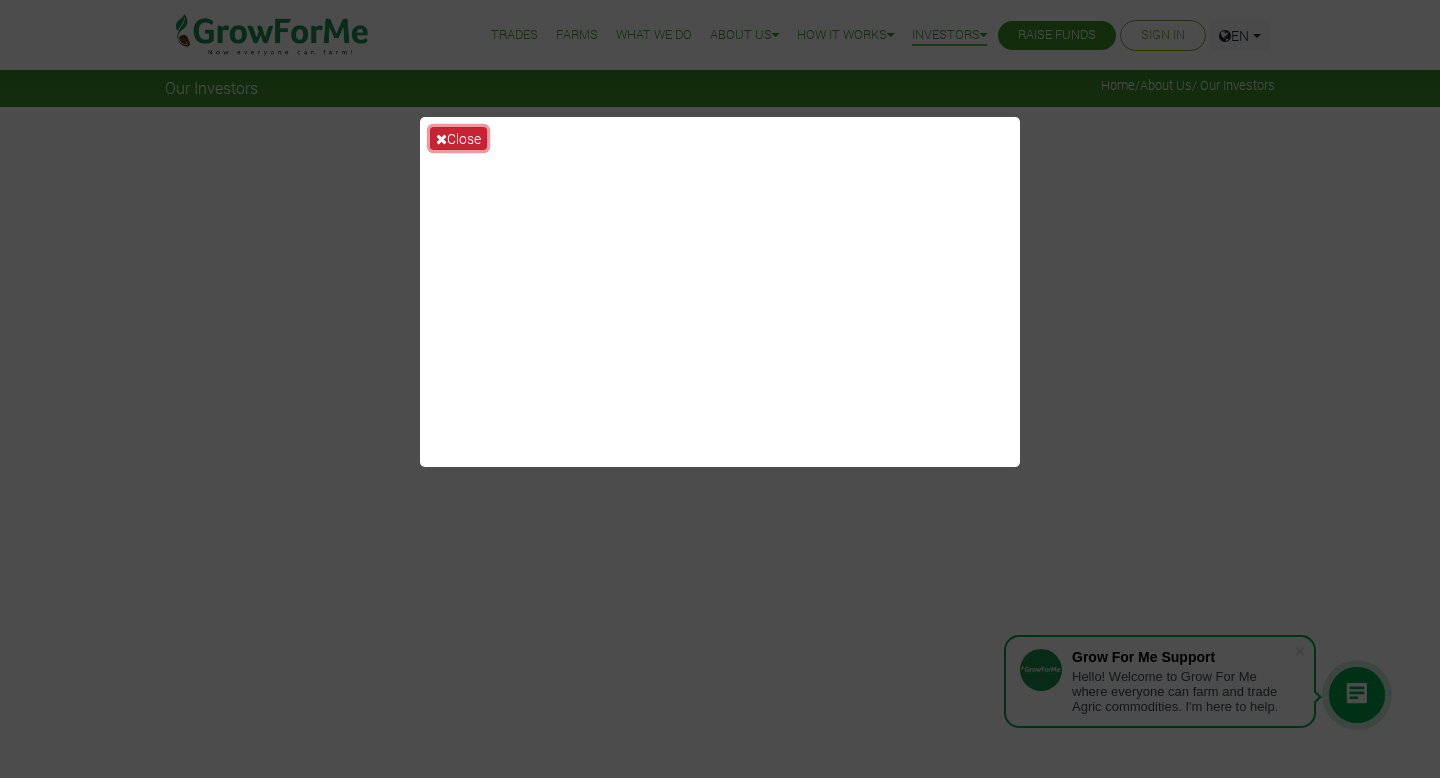 click on "Close" at bounding box center (458, 138) 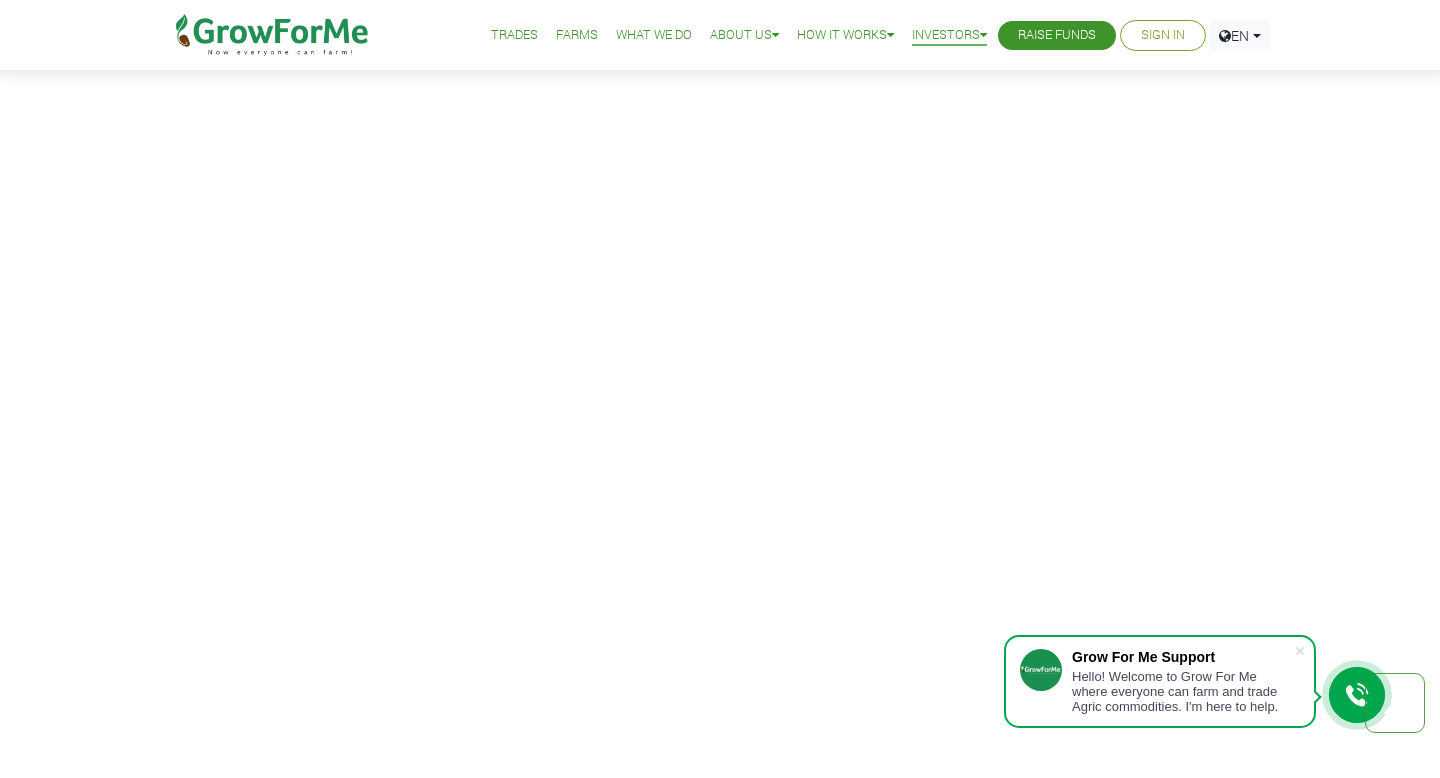 scroll, scrollTop: 0, scrollLeft: 0, axis: both 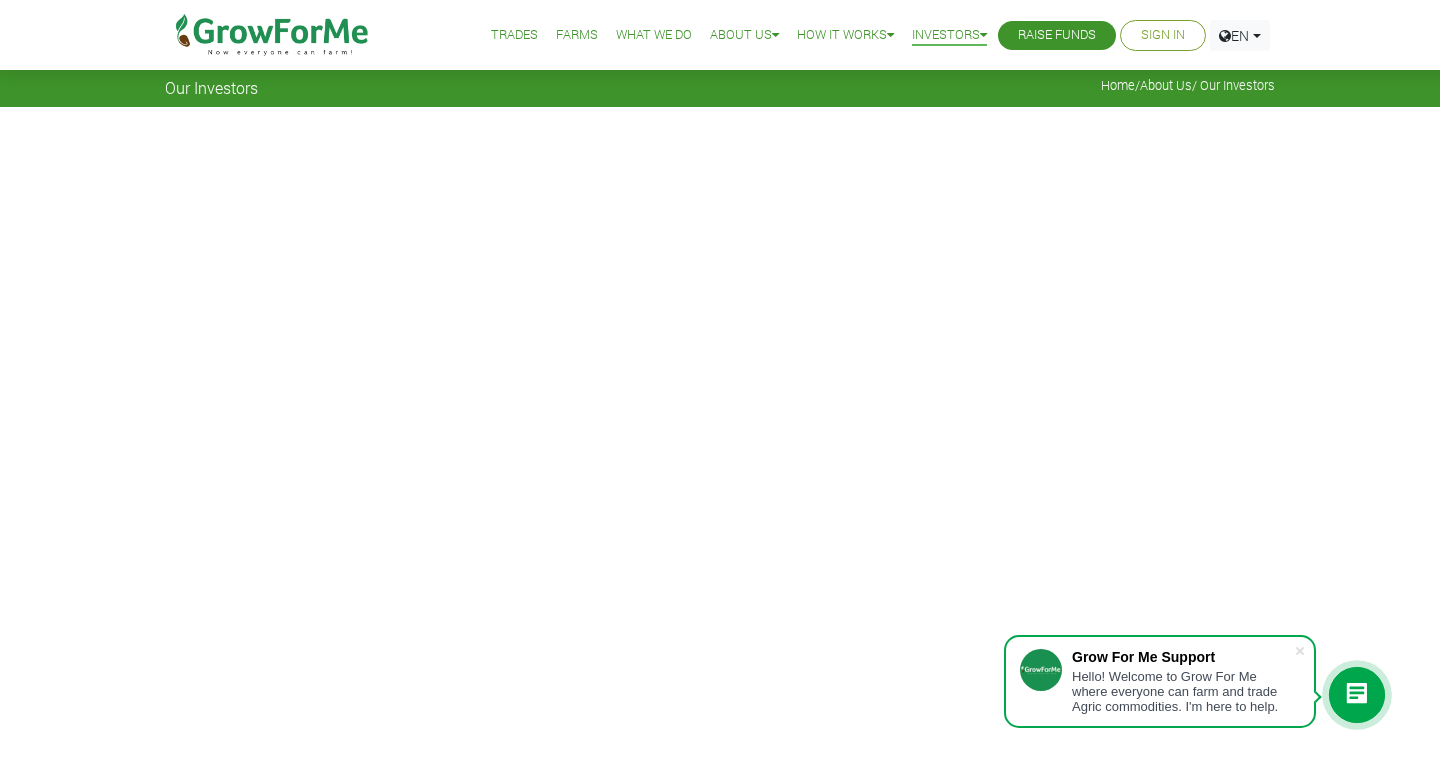 click on "Trades" at bounding box center (514, 35) 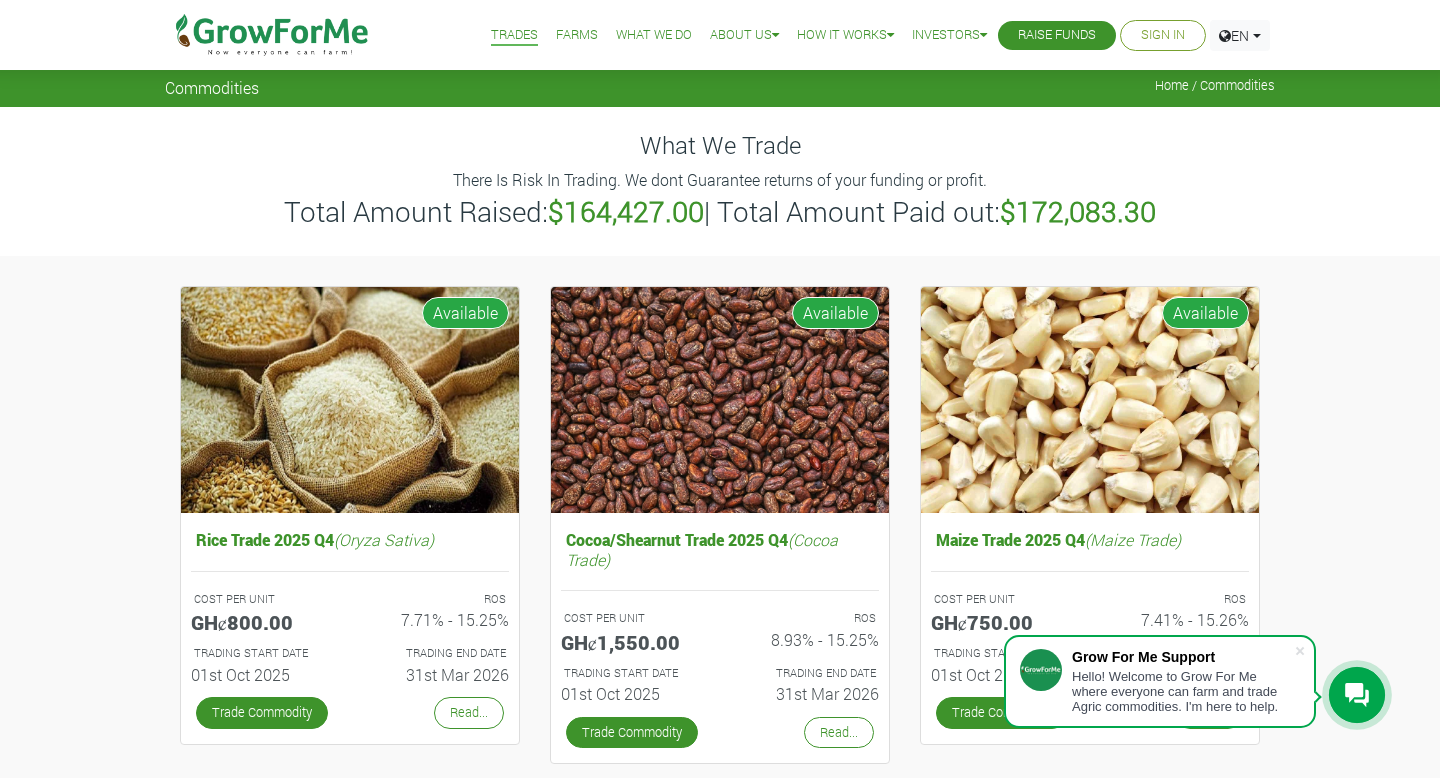 scroll, scrollTop: 73, scrollLeft: 0, axis: vertical 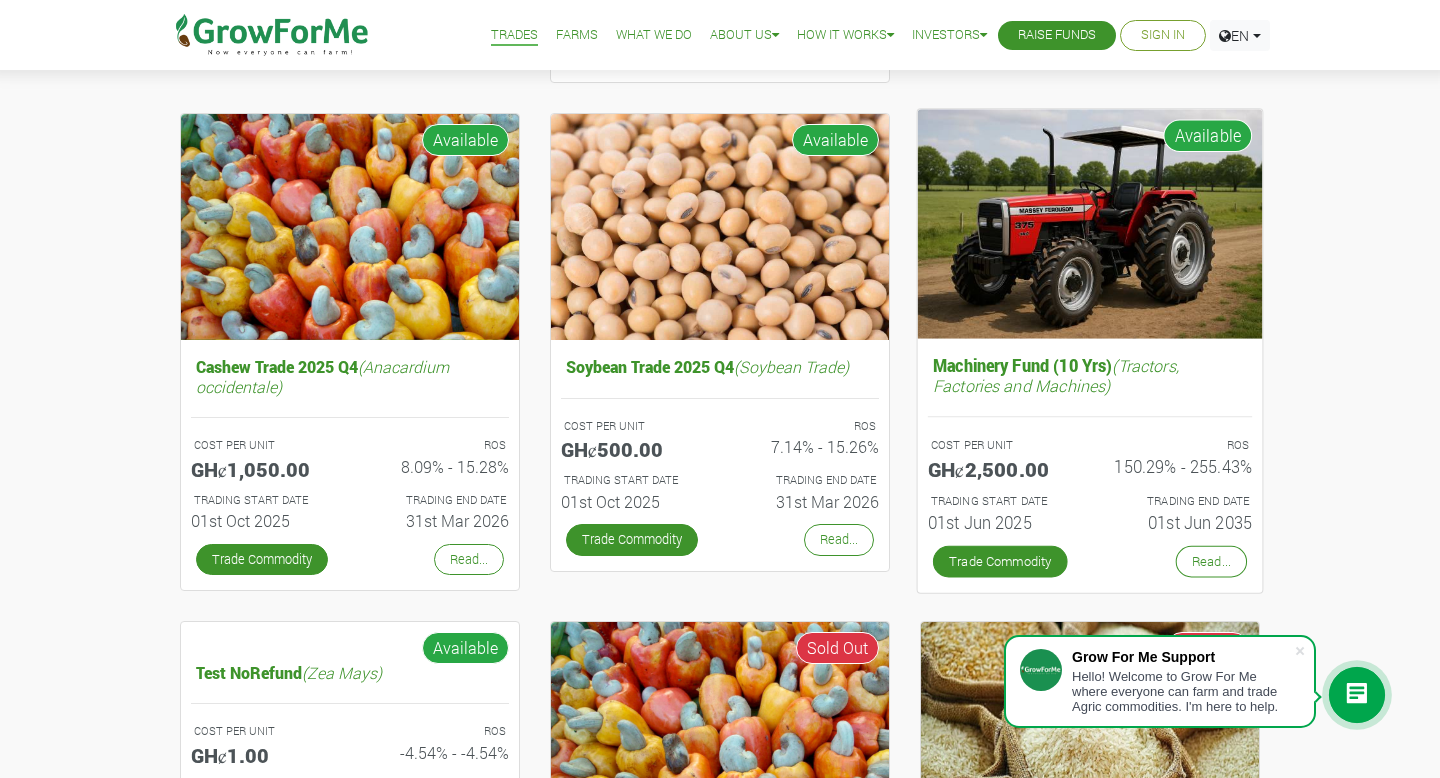 click at bounding box center [1090, 224] 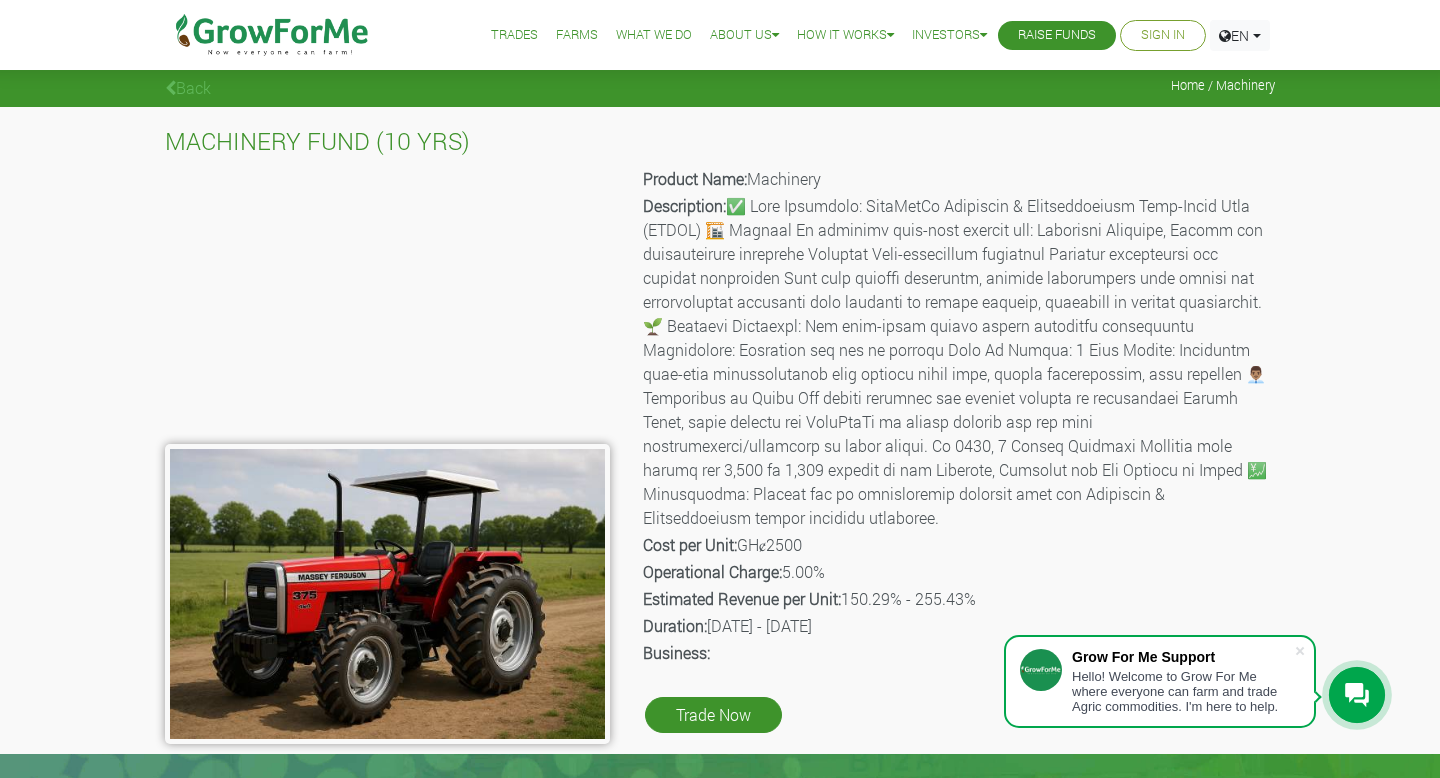 scroll, scrollTop: 0, scrollLeft: 0, axis: both 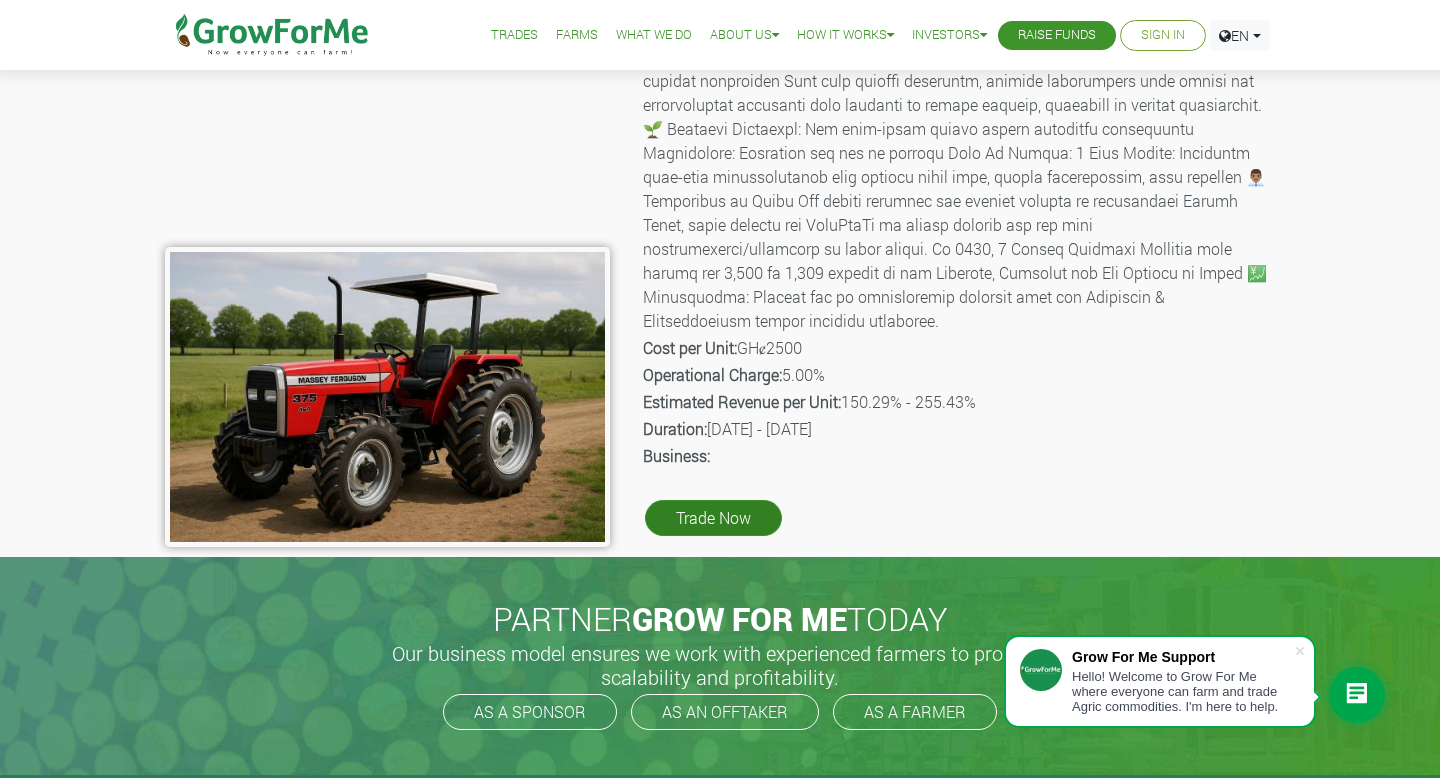 click on "Trade Now" at bounding box center (713, 518) 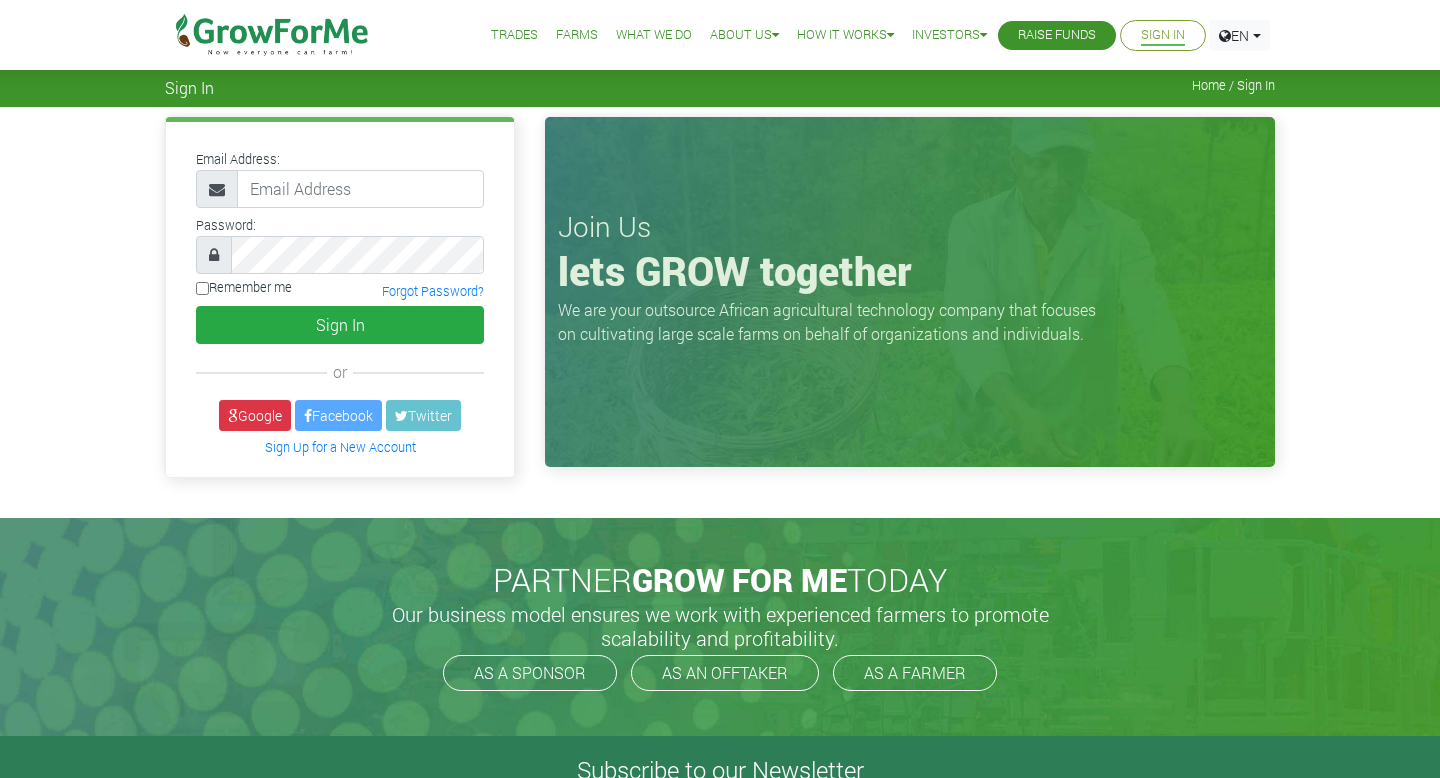 scroll, scrollTop: 0, scrollLeft: 0, axis: both 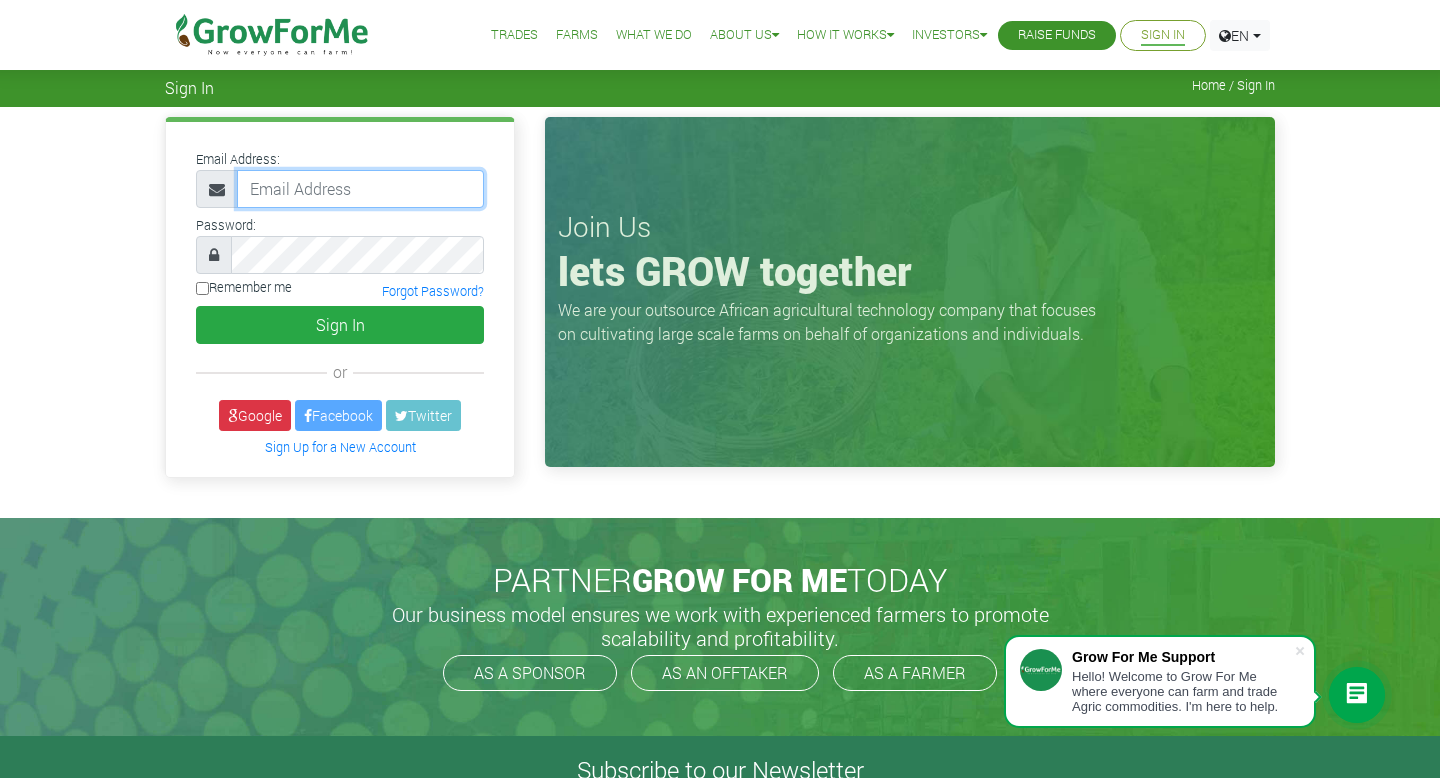 click at bounding box center (360, 189) 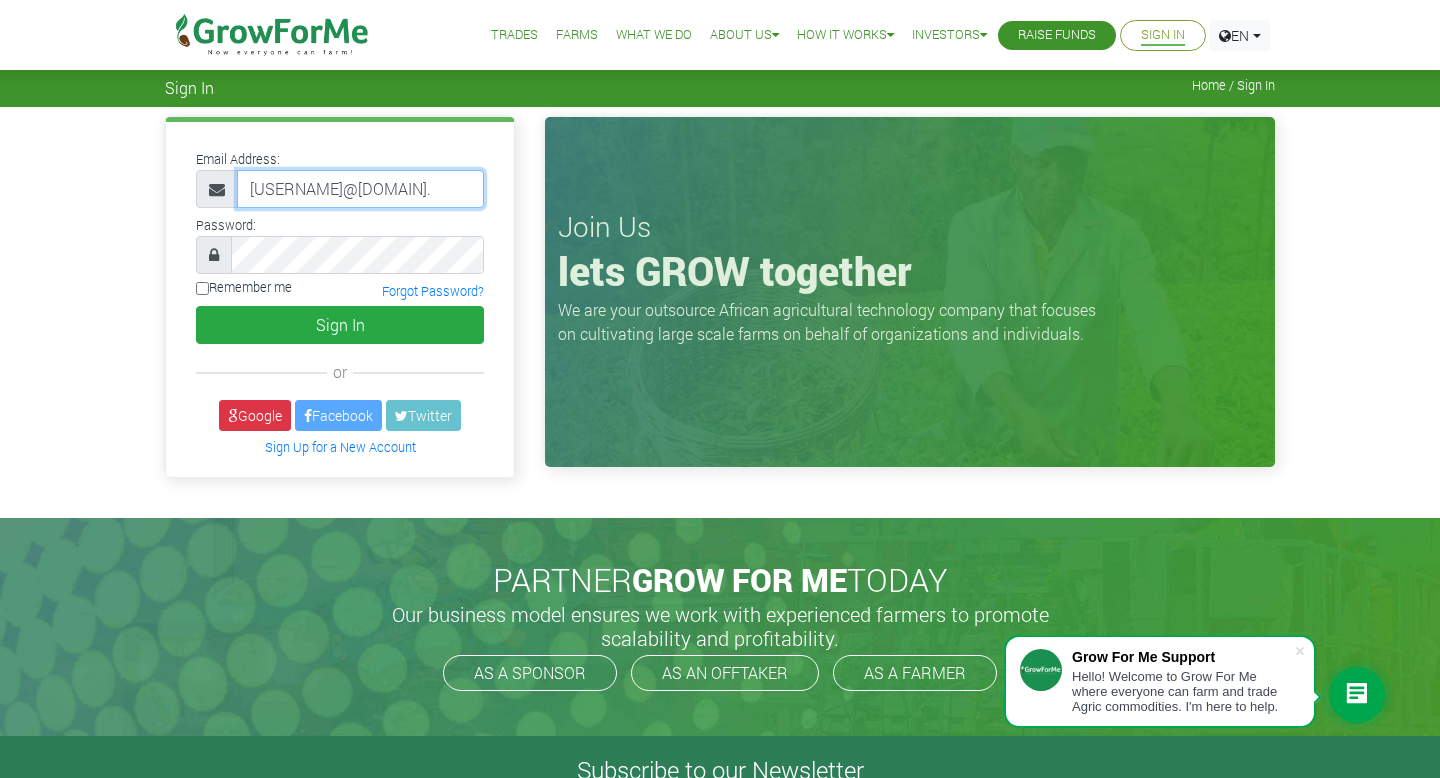 type on "[USERNAME]@[DOMAIN]." 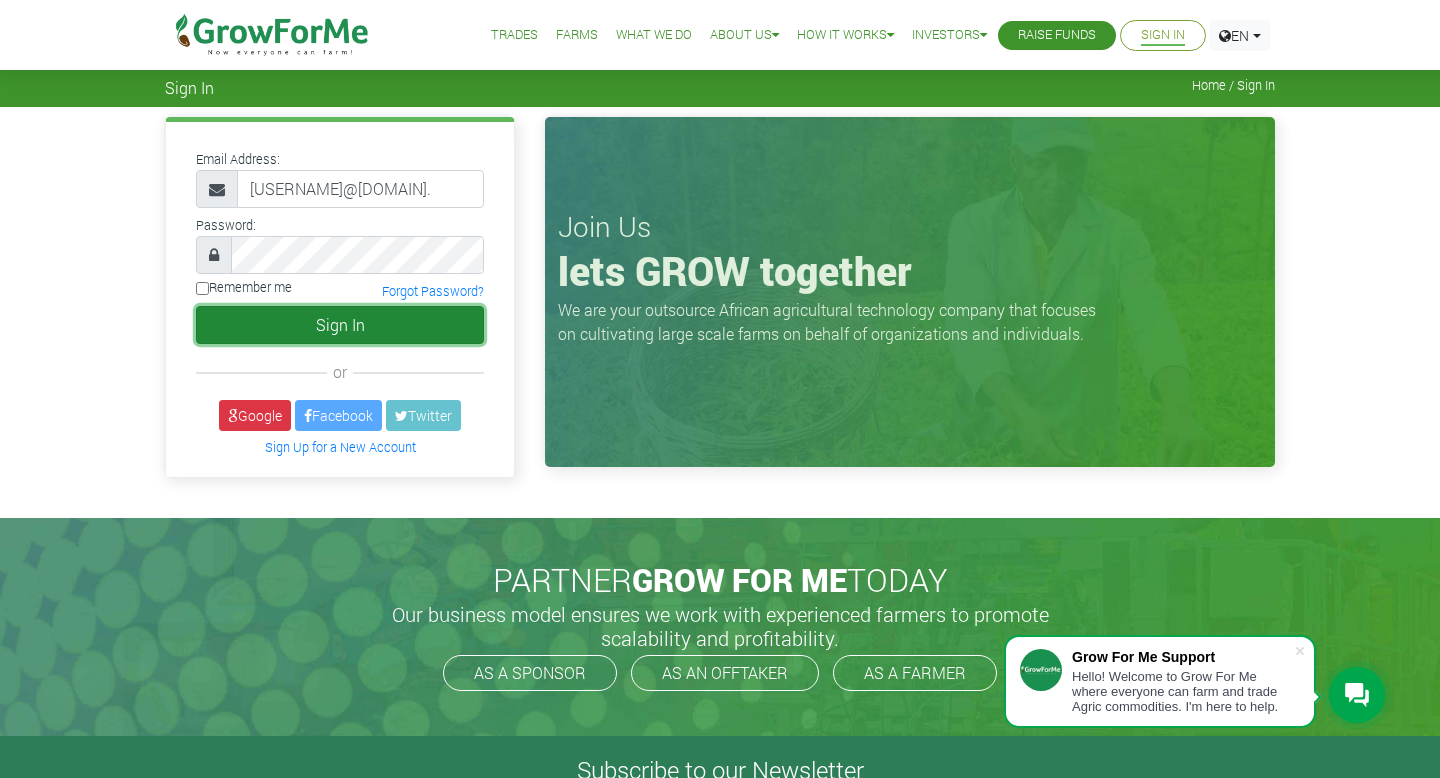 click on "Sign In" at bounding box center [340, 325] 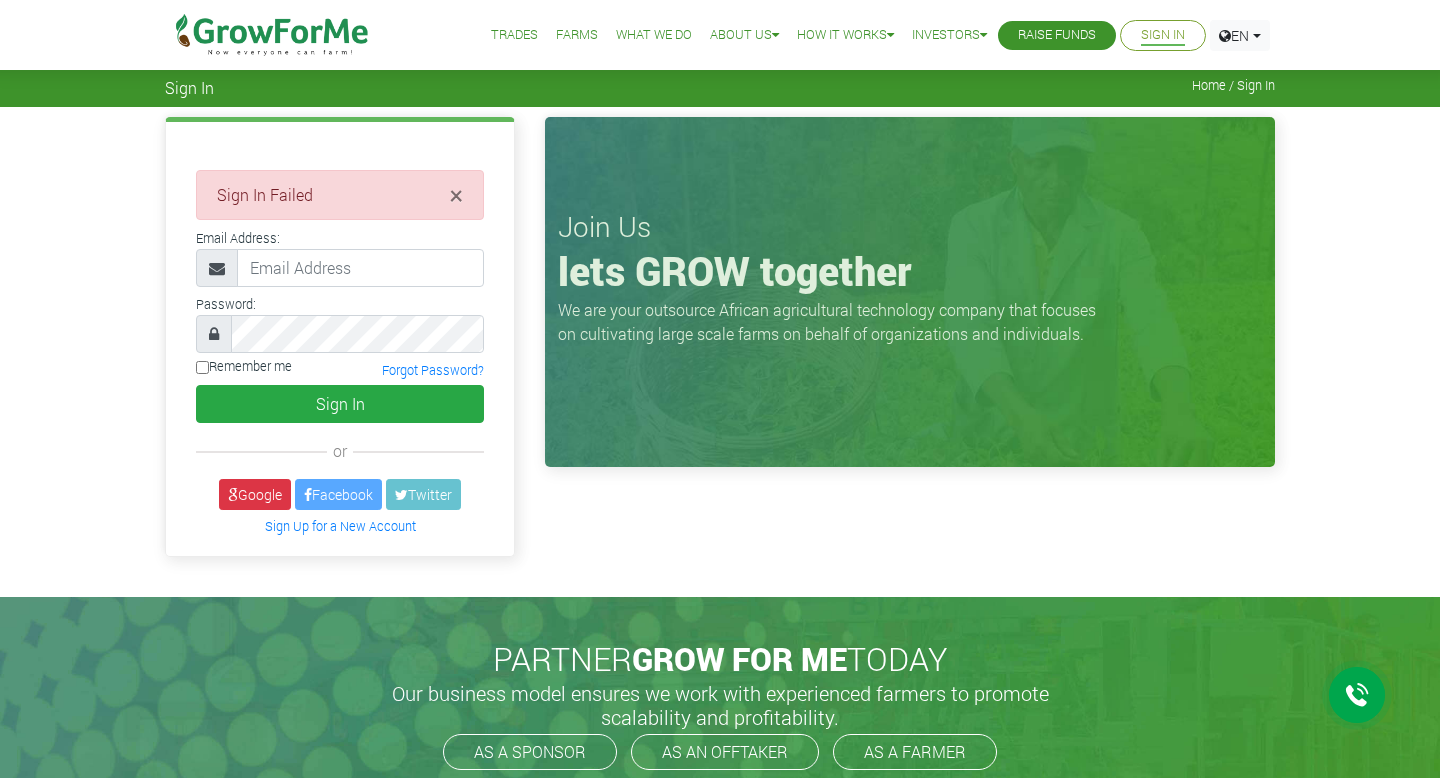 scroll, scrollTop: 0, scrollLeft: 0, axis: both 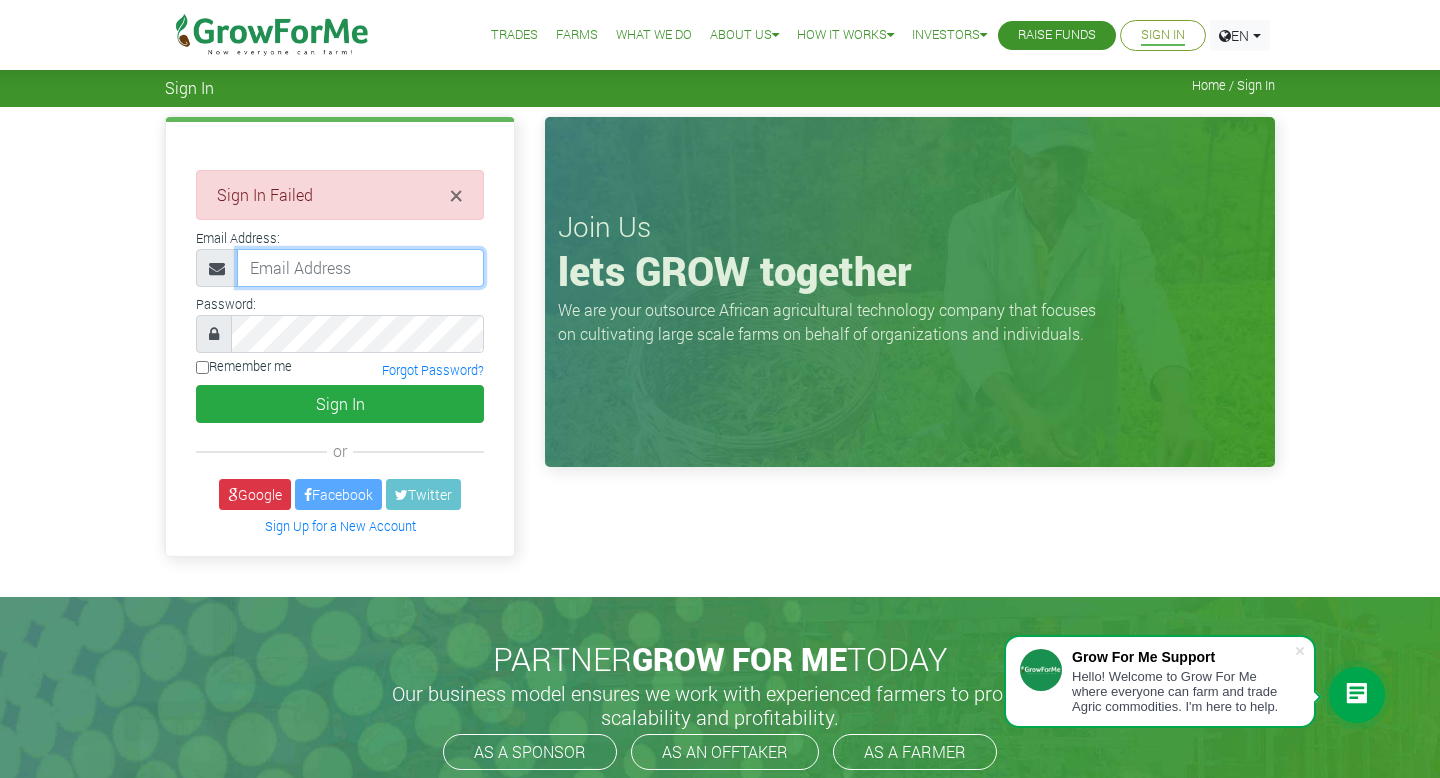 click at bounding box center (360, 268) 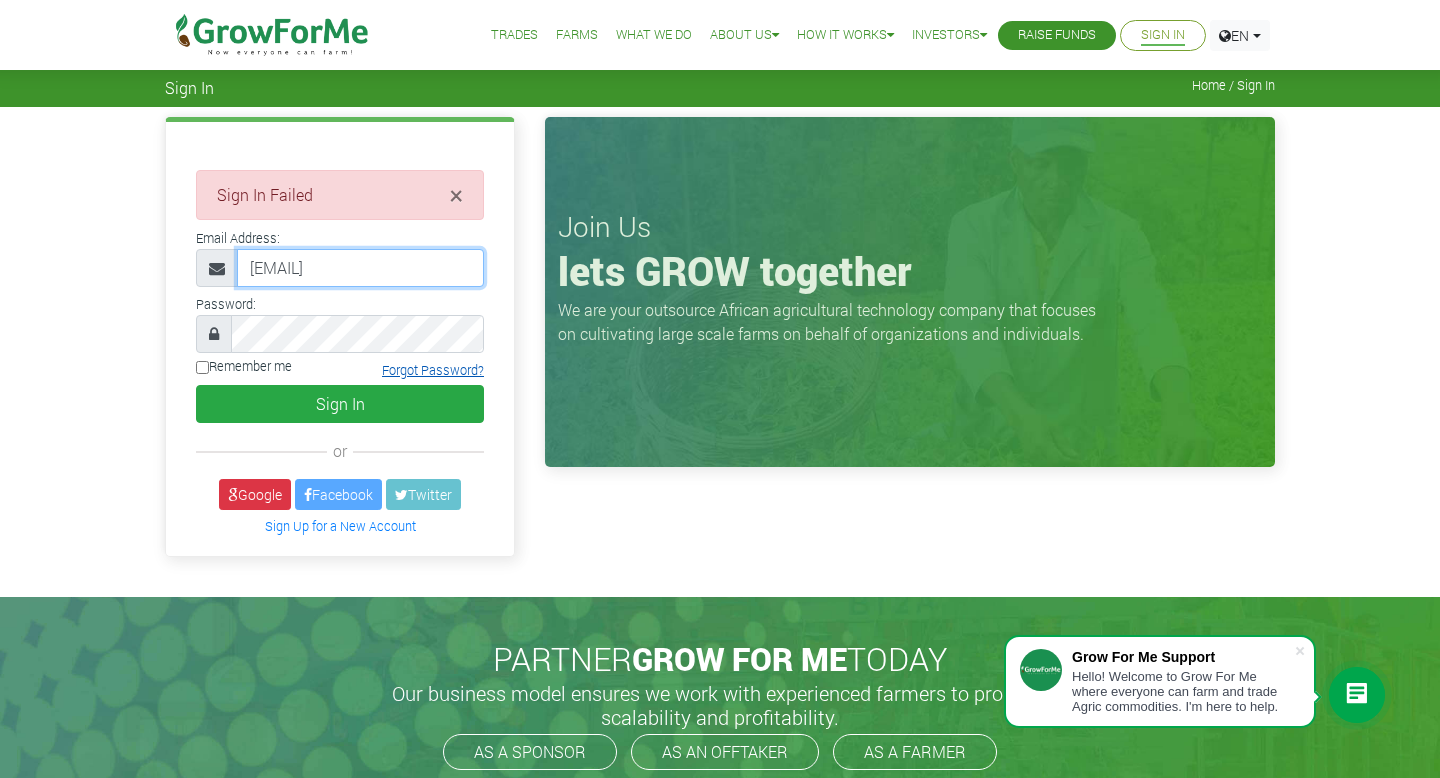type on "[EMAIL]" 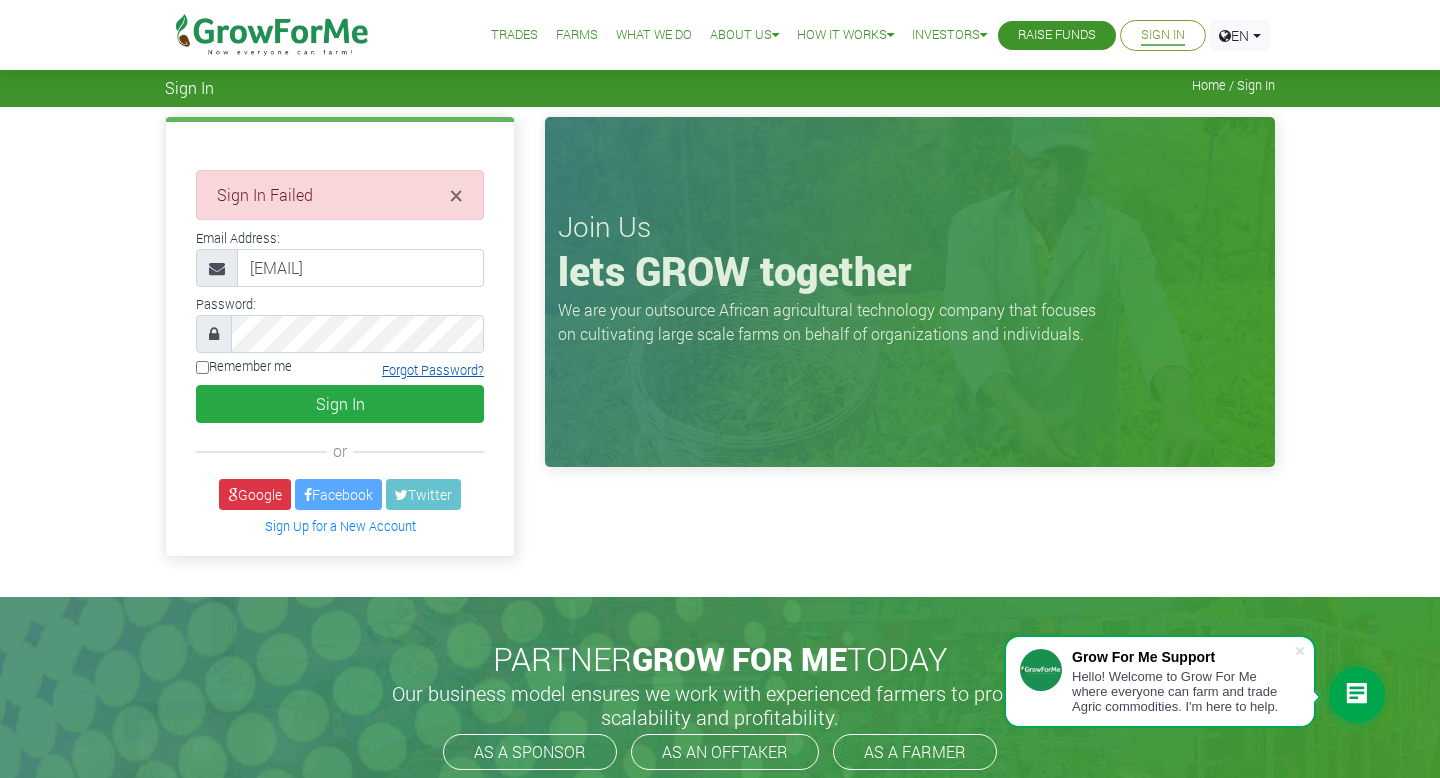 click on "Forgot Password?" at bounding box center (433, 370) 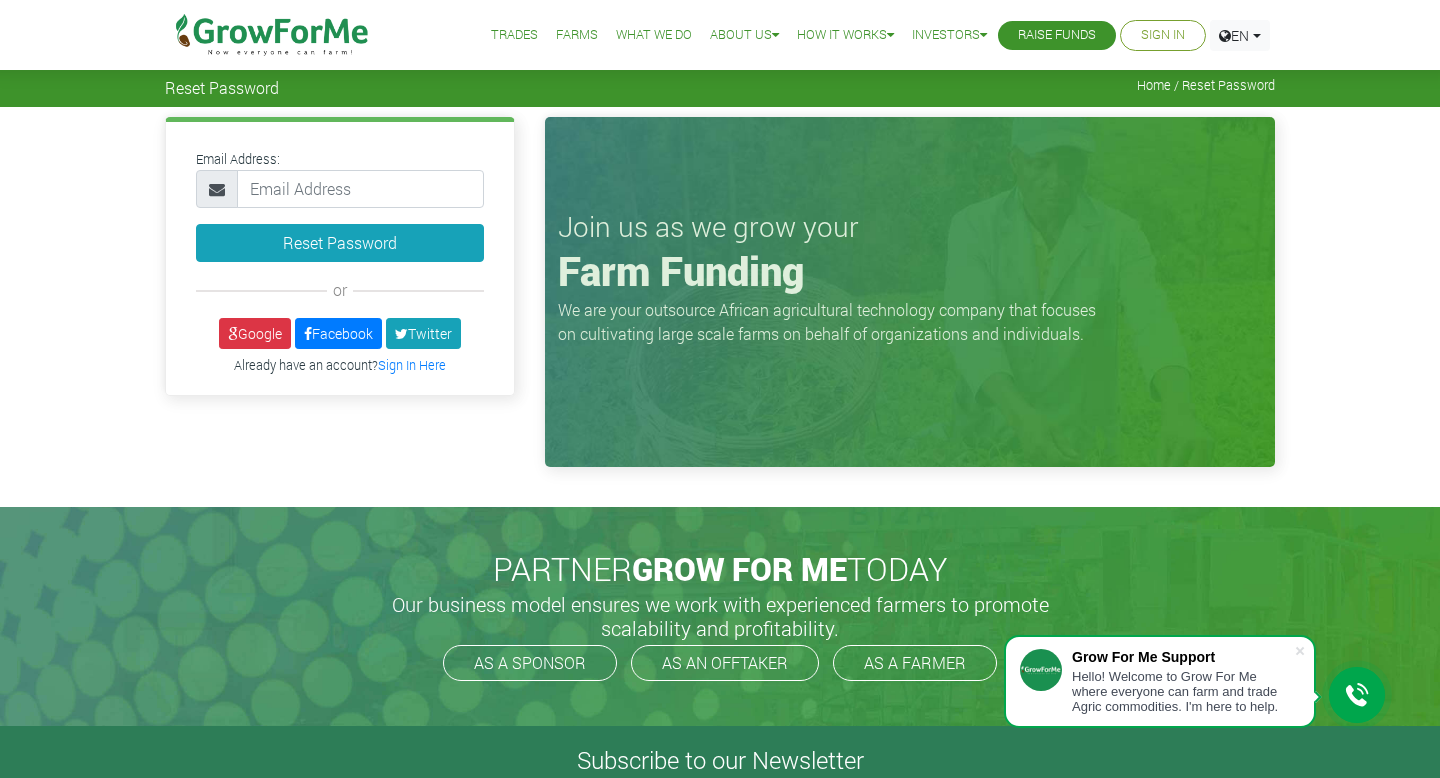 scroll, scrollTop: 0, scrollLeft: 0, axis: both 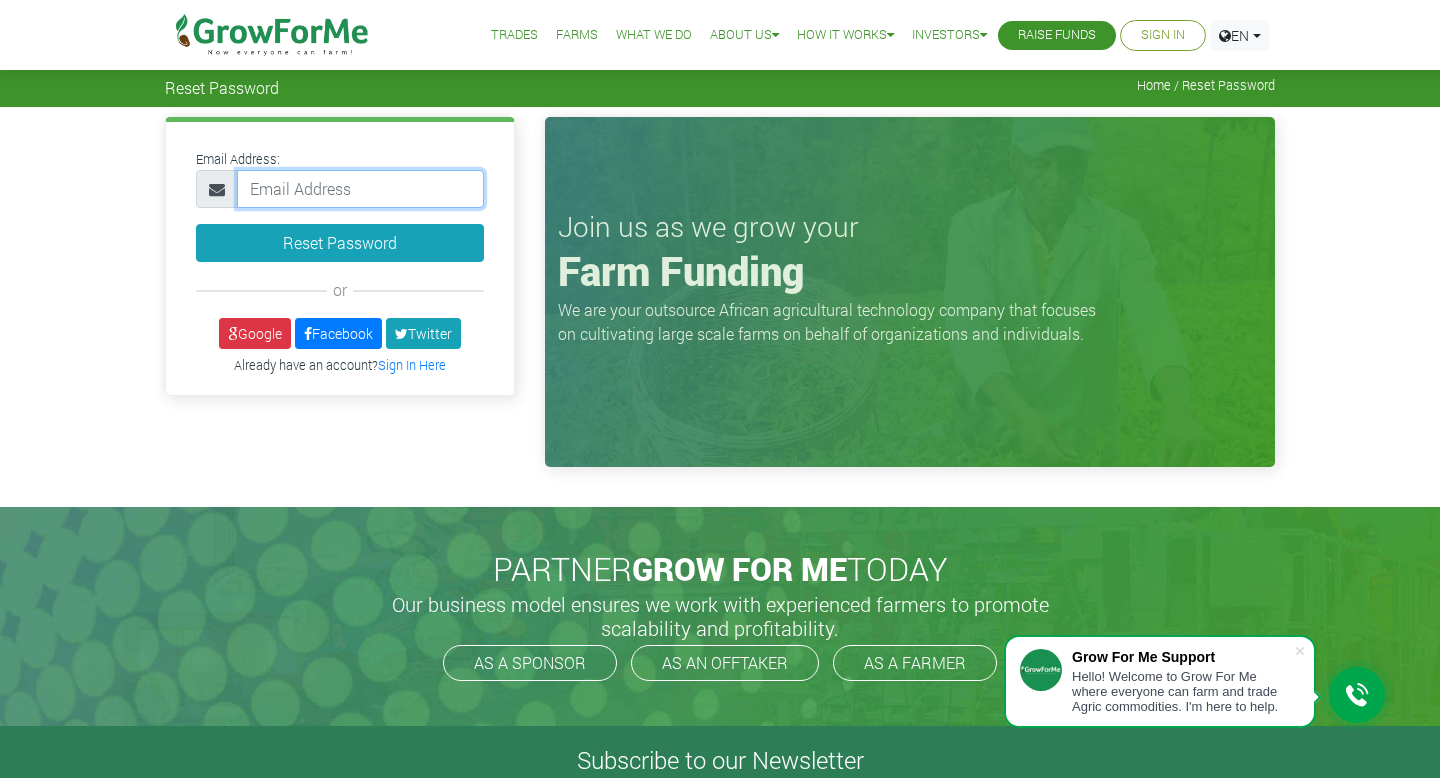 click at bounding box center [360, 189] 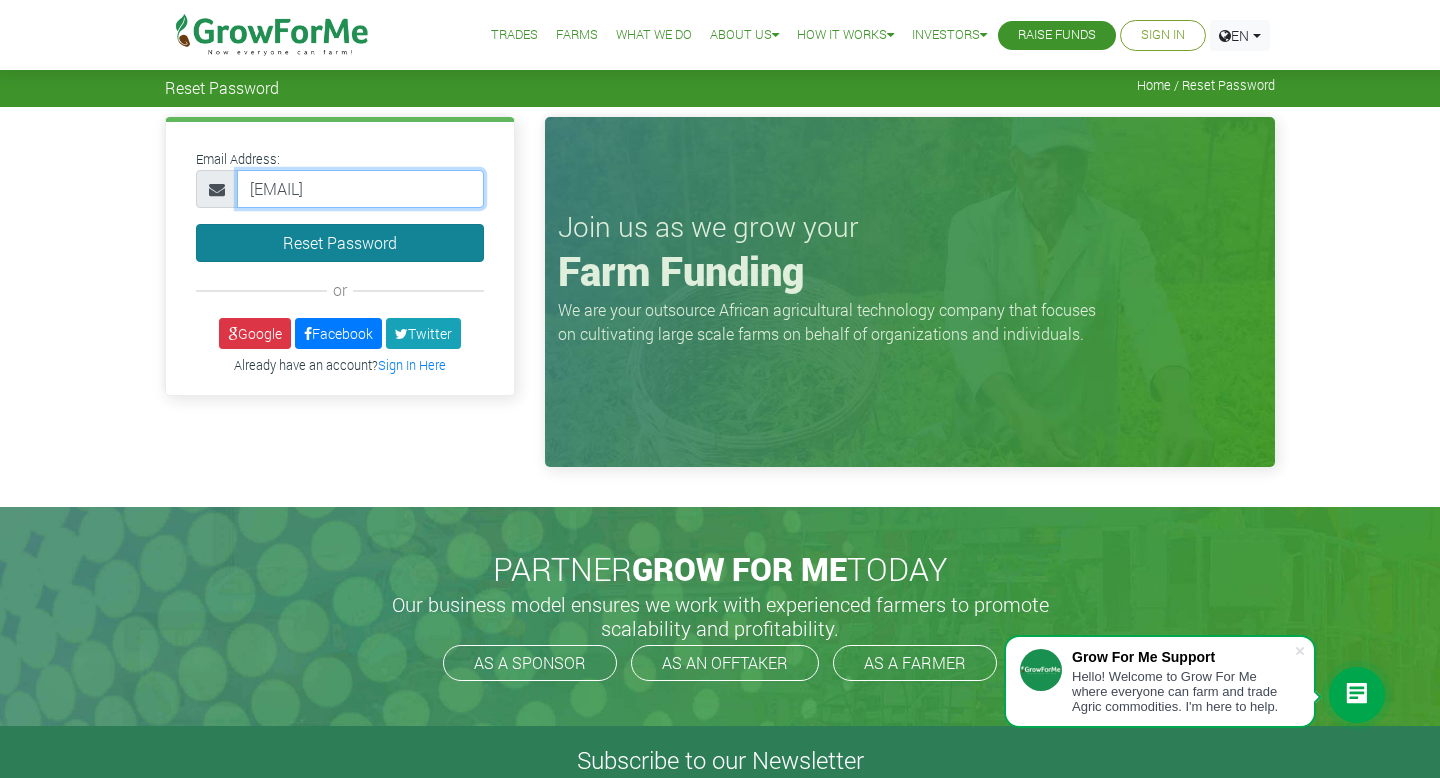 type on "kingkobby001@gmail.com" 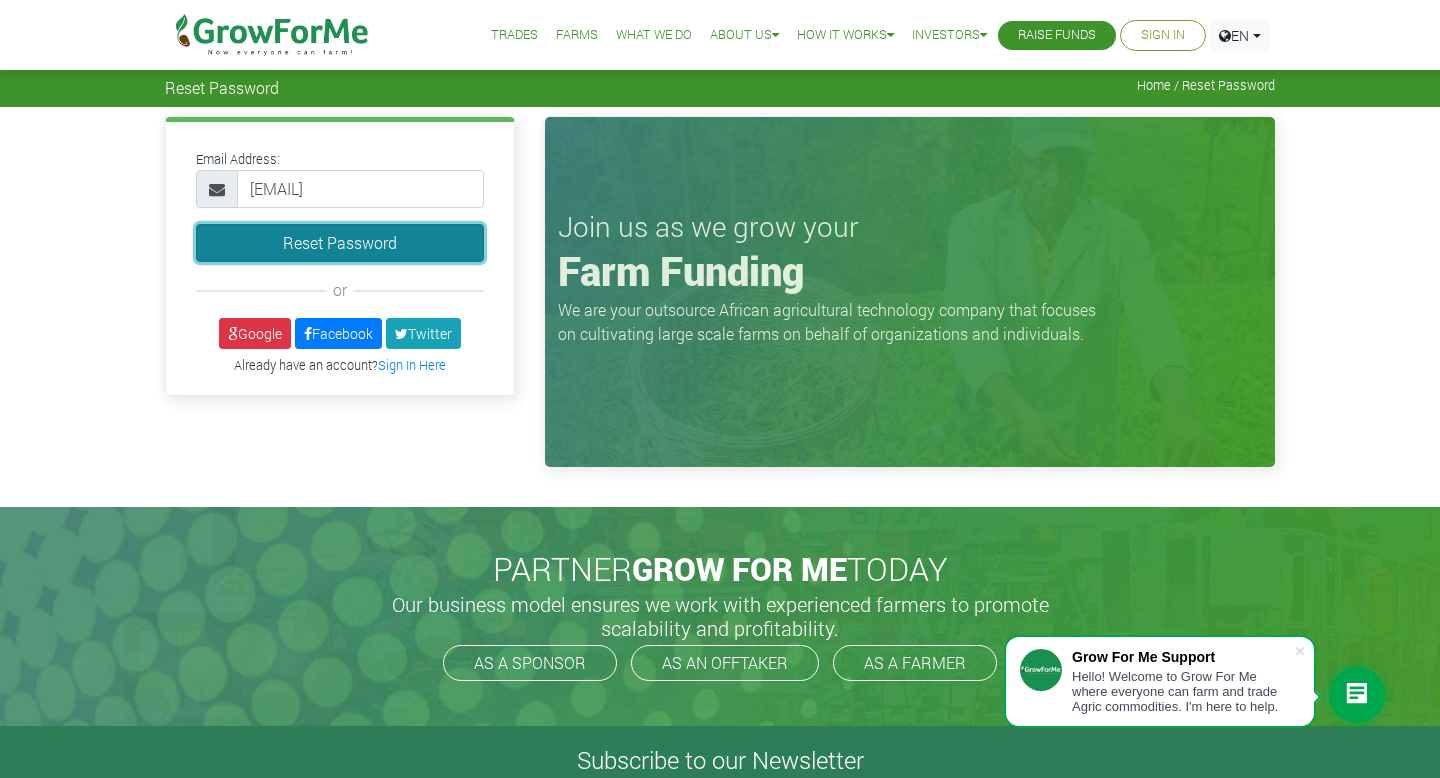 click on "Reset Password" at bounding box center [340, 243] 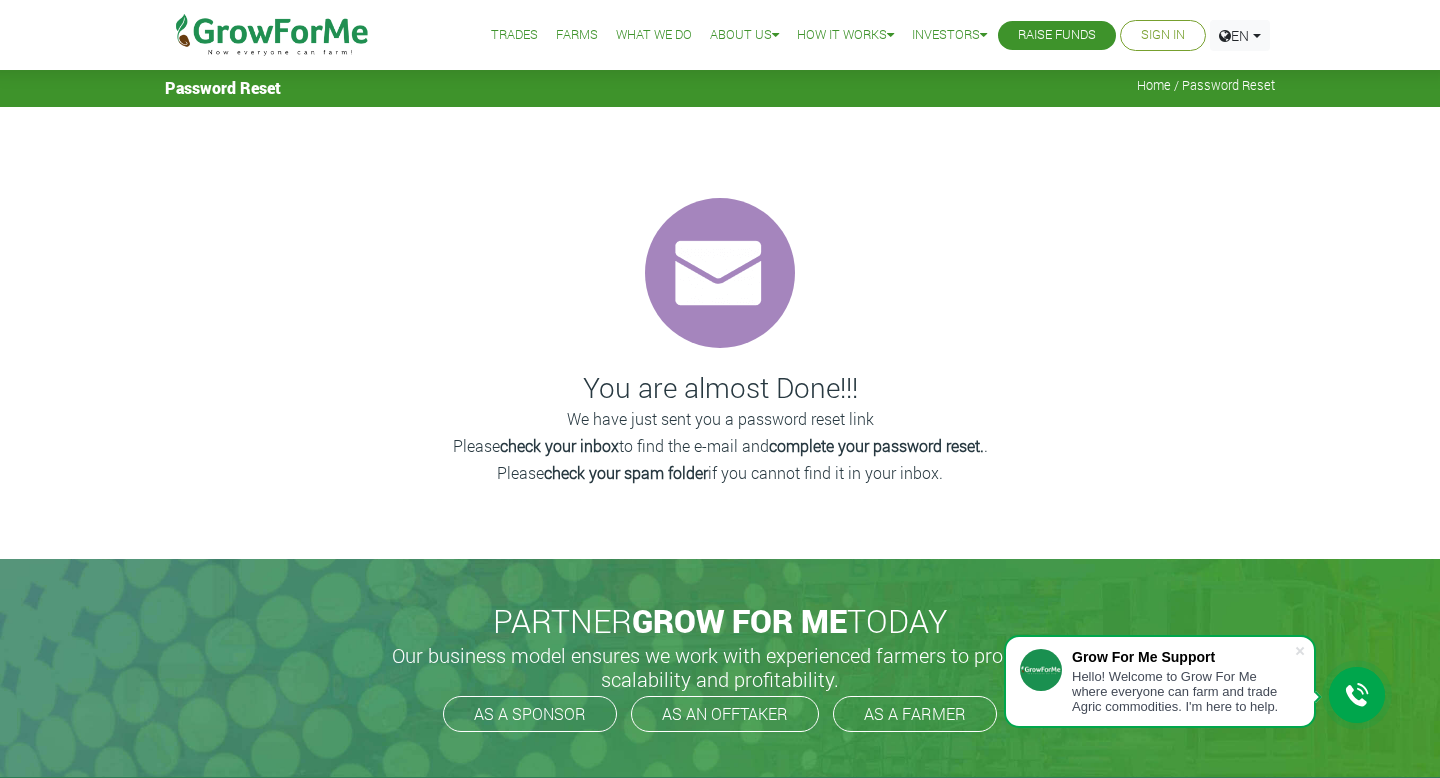scroll, scrollTop: 0, scrollLeft: 0, axis: both 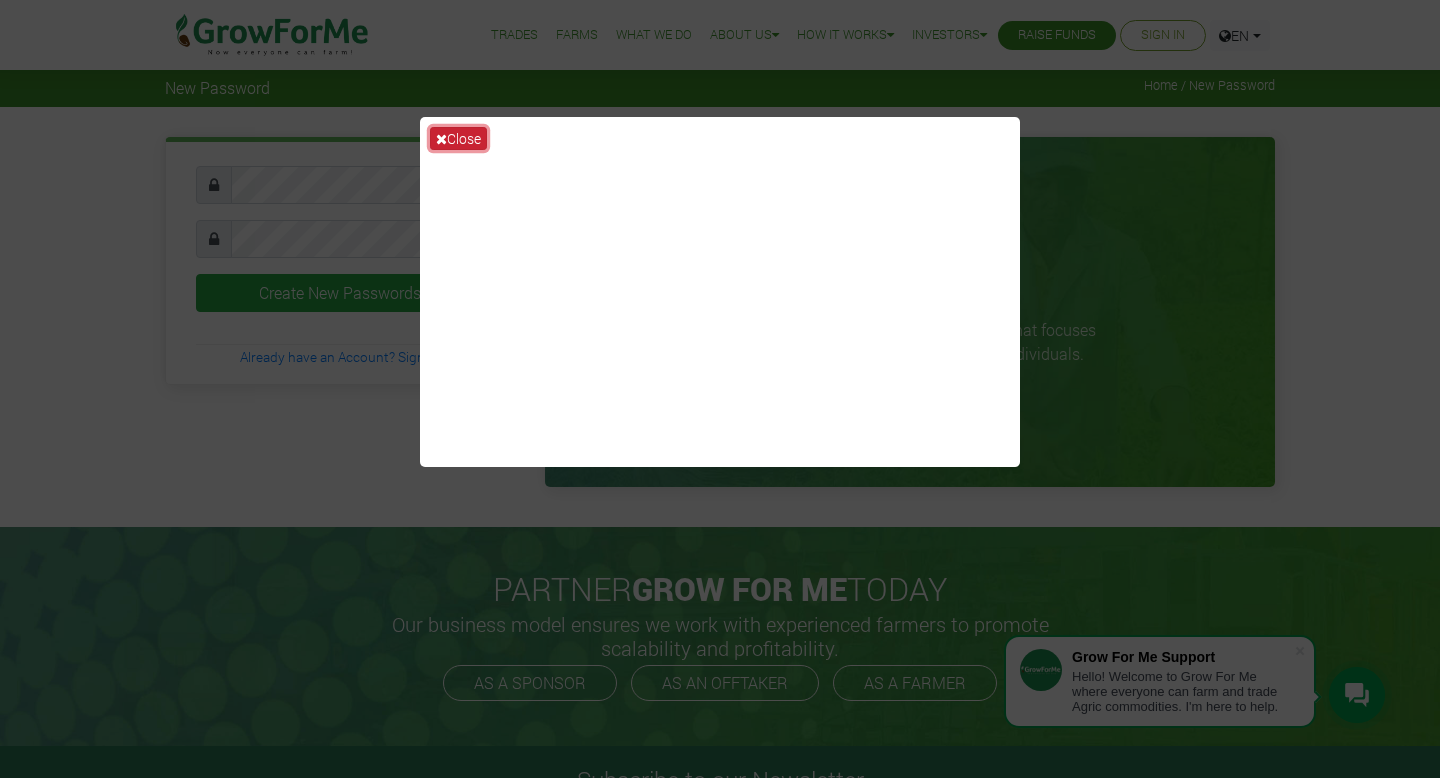 click on "Close" at bounding box center (458, 138) 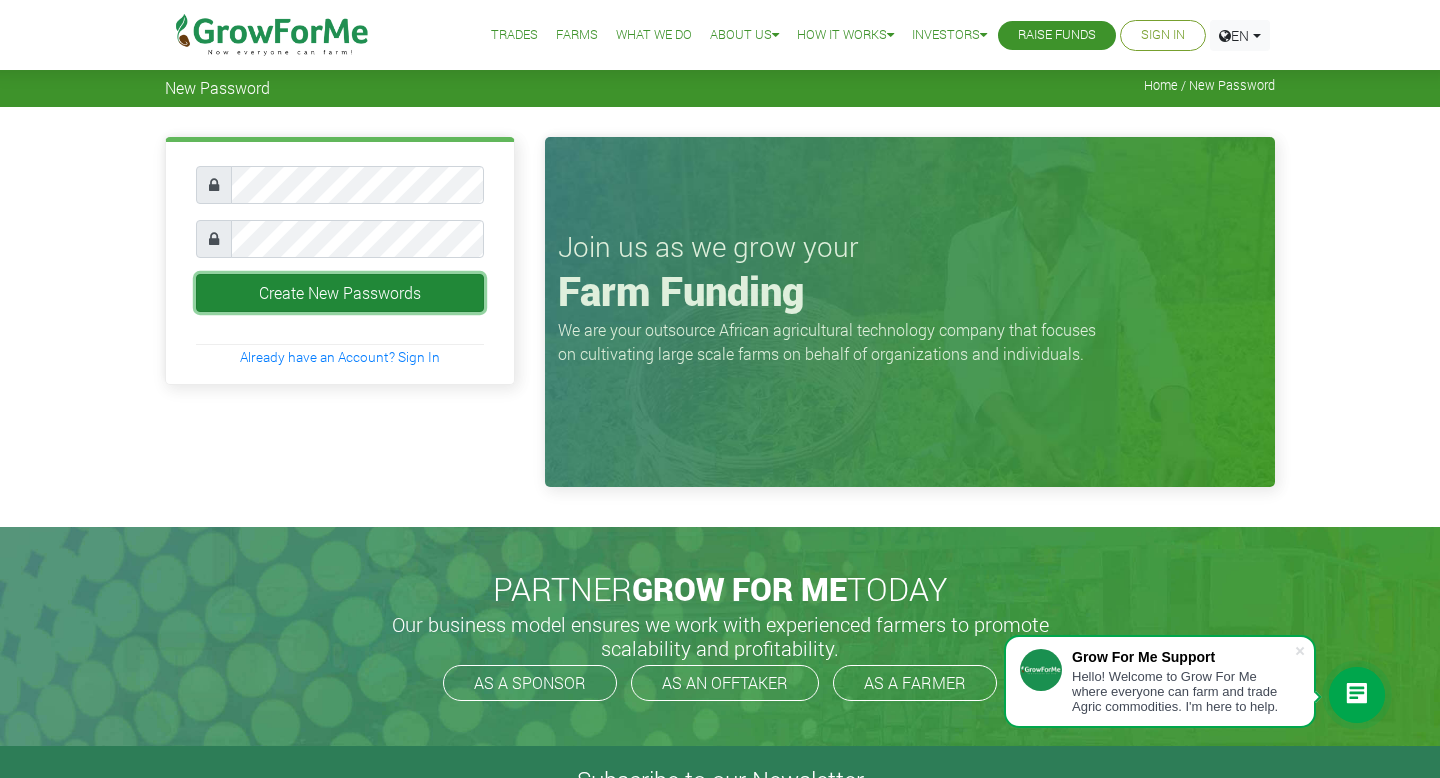 click on "Create New Passwords" at bounding box center [340, 293] 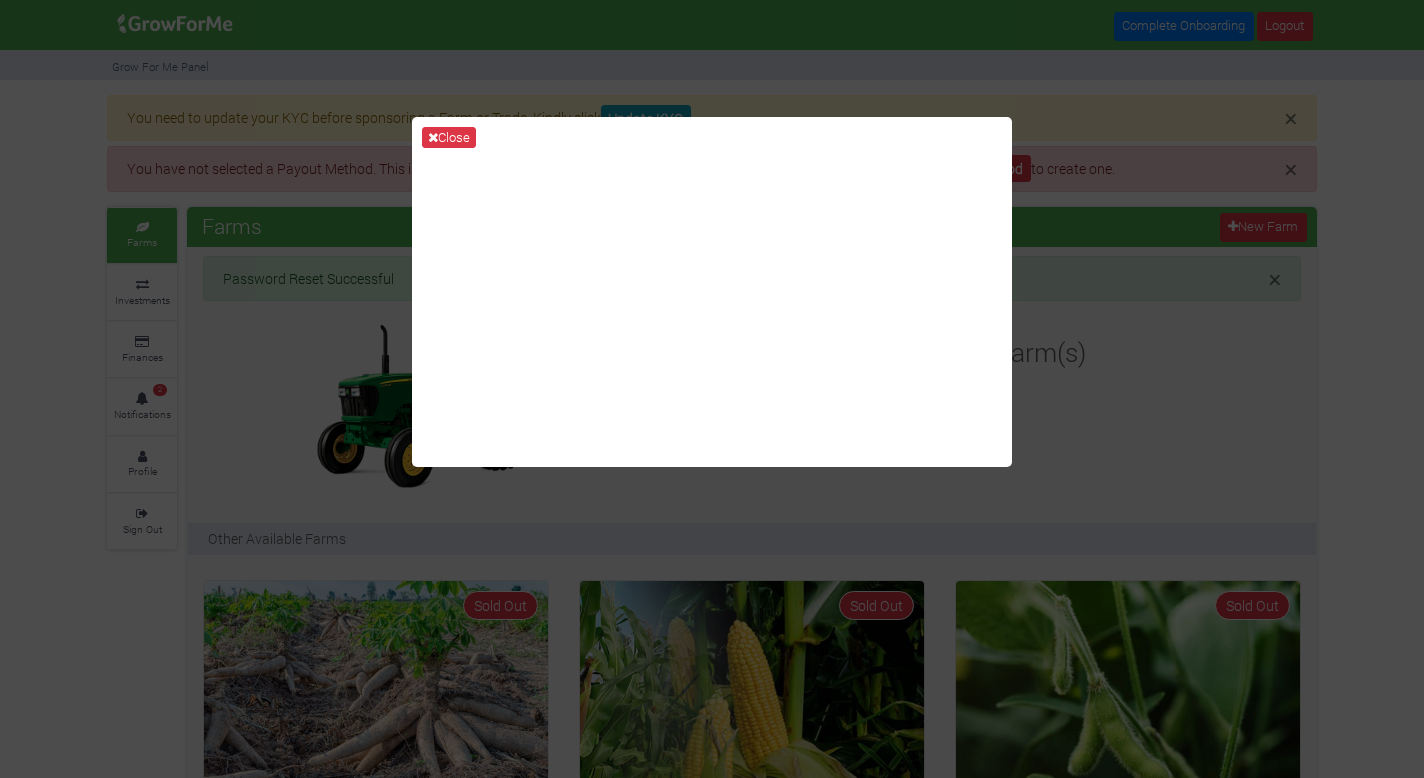 scroll, scrollTop: 0, scrollLeft: 0, axis: both 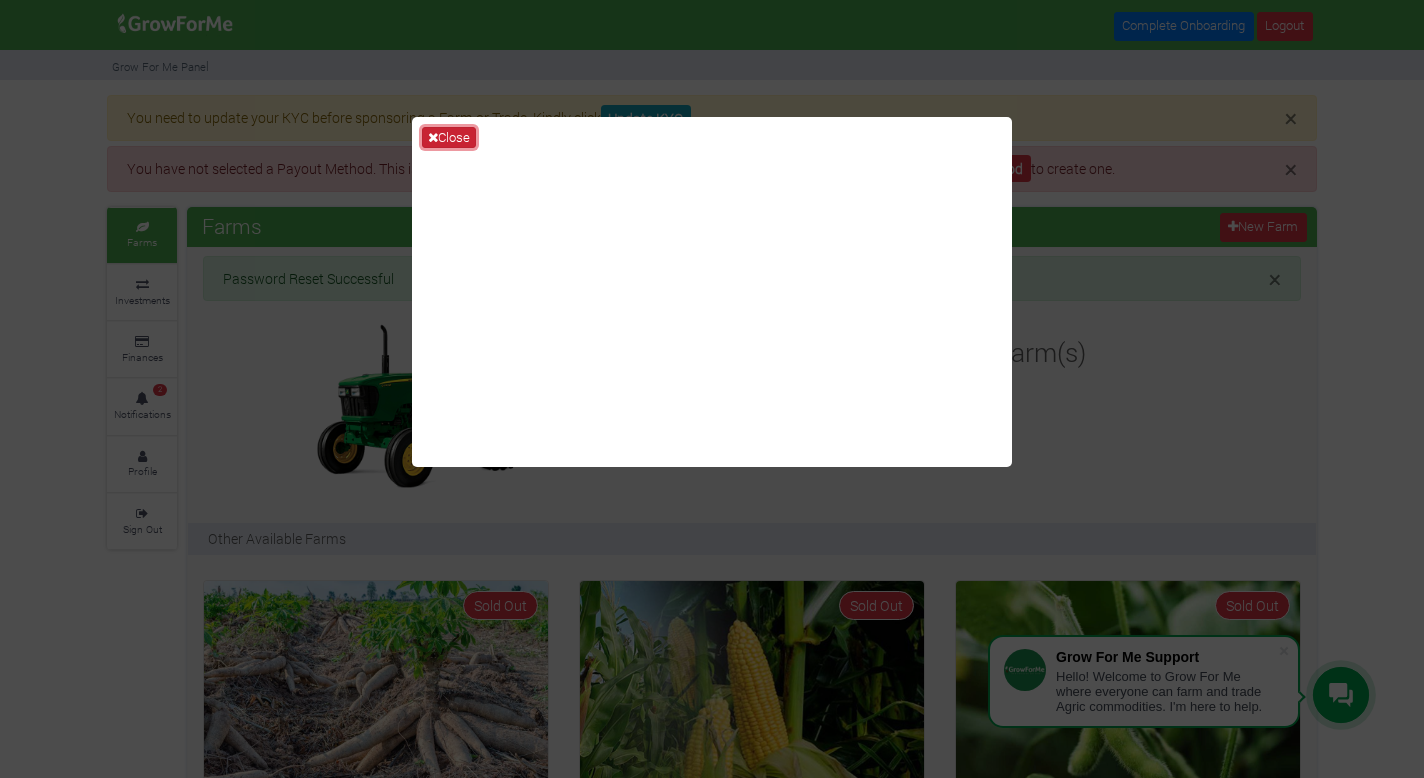 click on "Close" at bounding box center (449, 138) 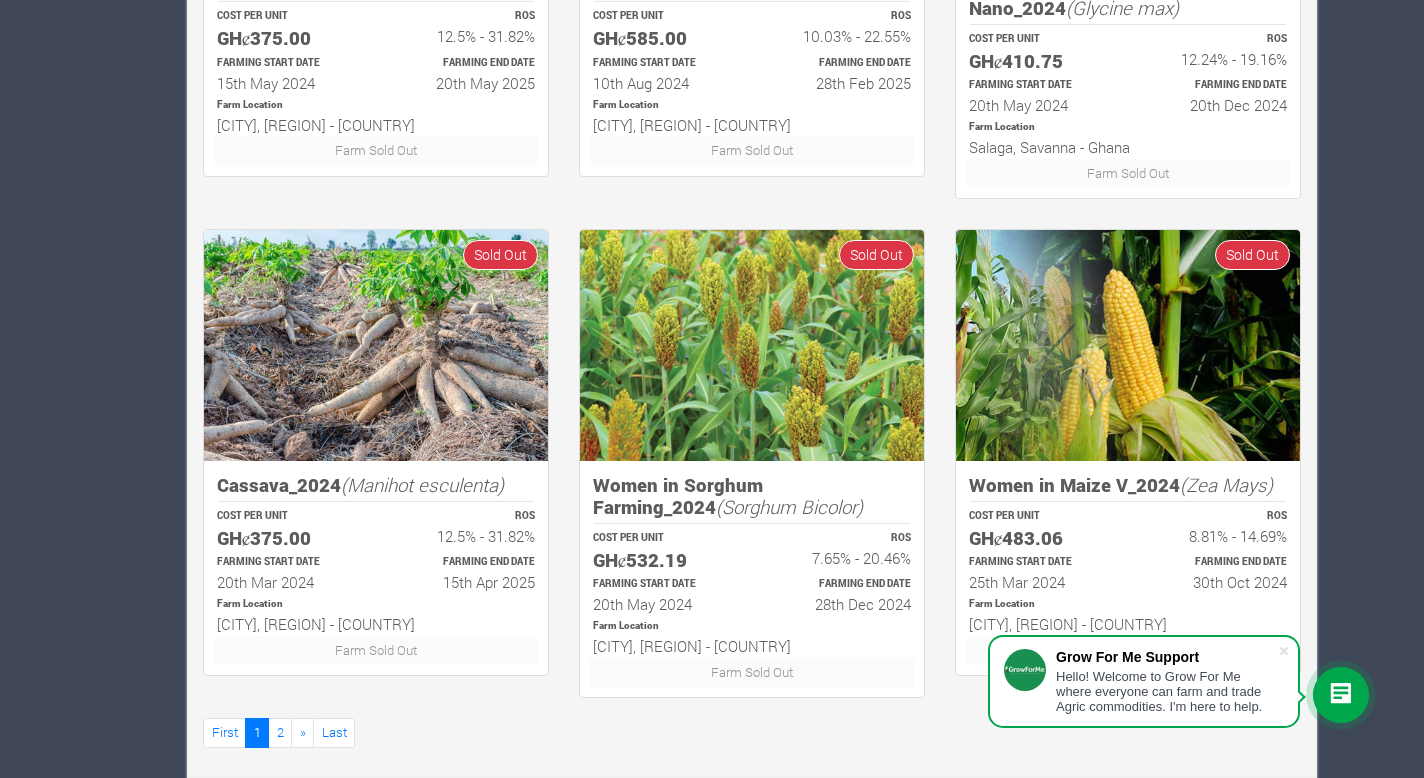 scroll, scrollTop: 1314, scrollLeft: 0, axis: vertical 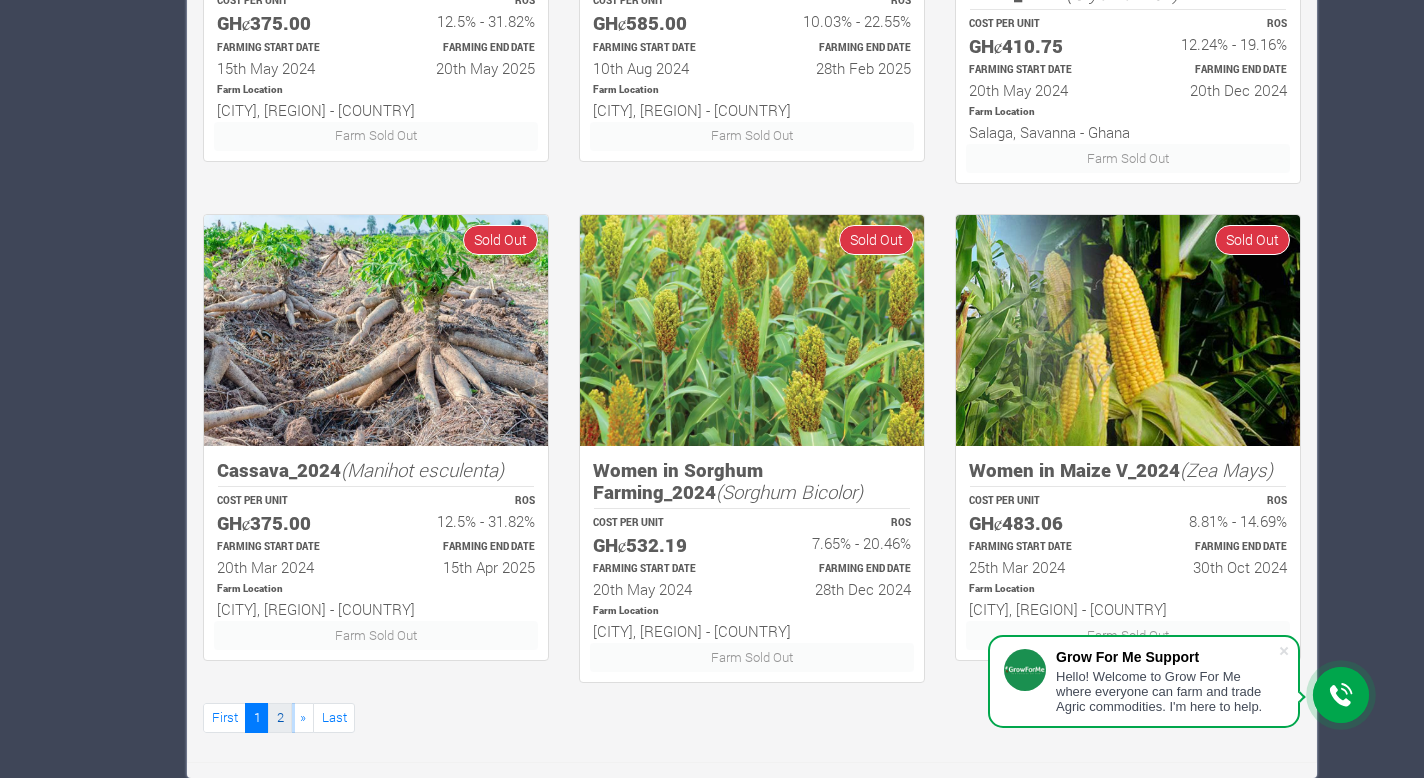 click on "2" at bounding box center [280, 717] 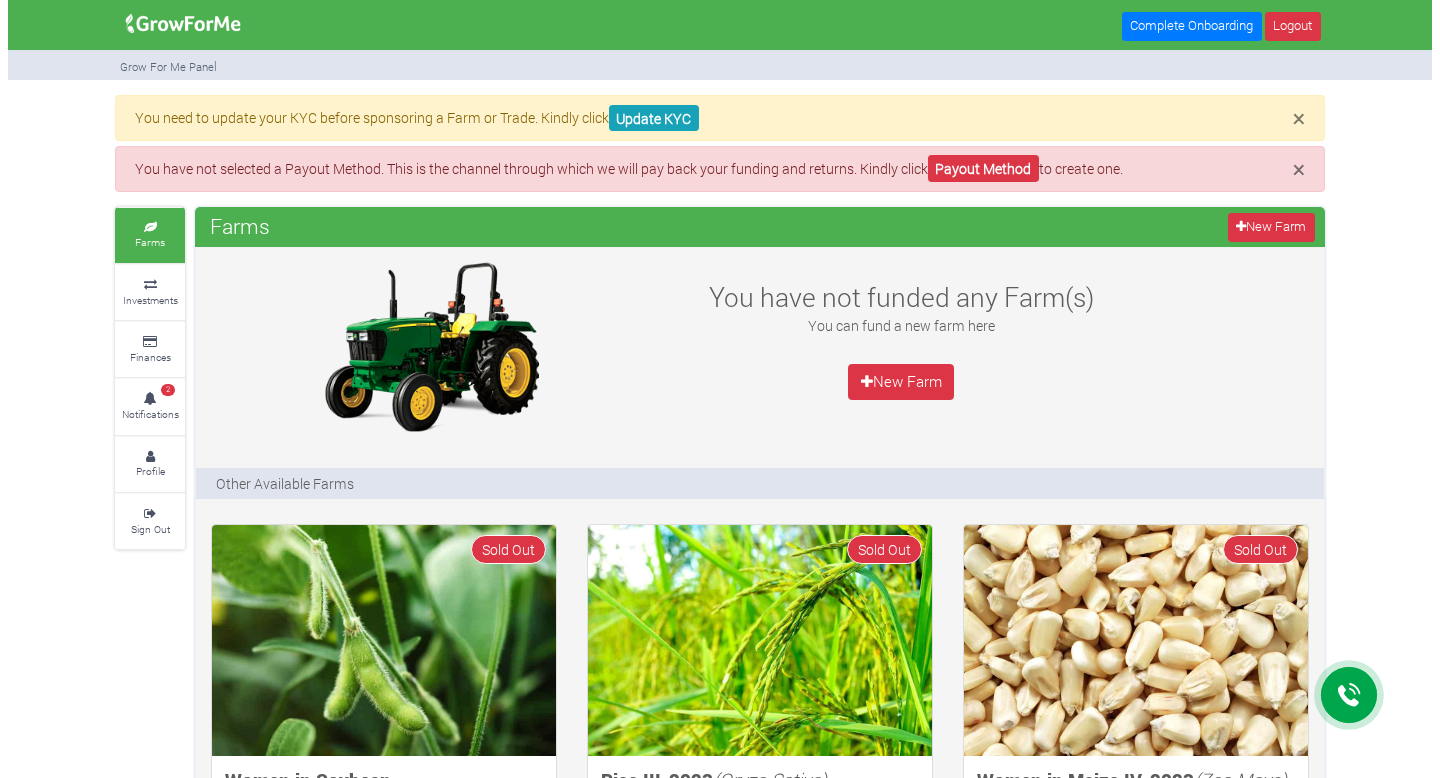 scroll, scrollTop: 0, scrollLeft: 0, axis: both 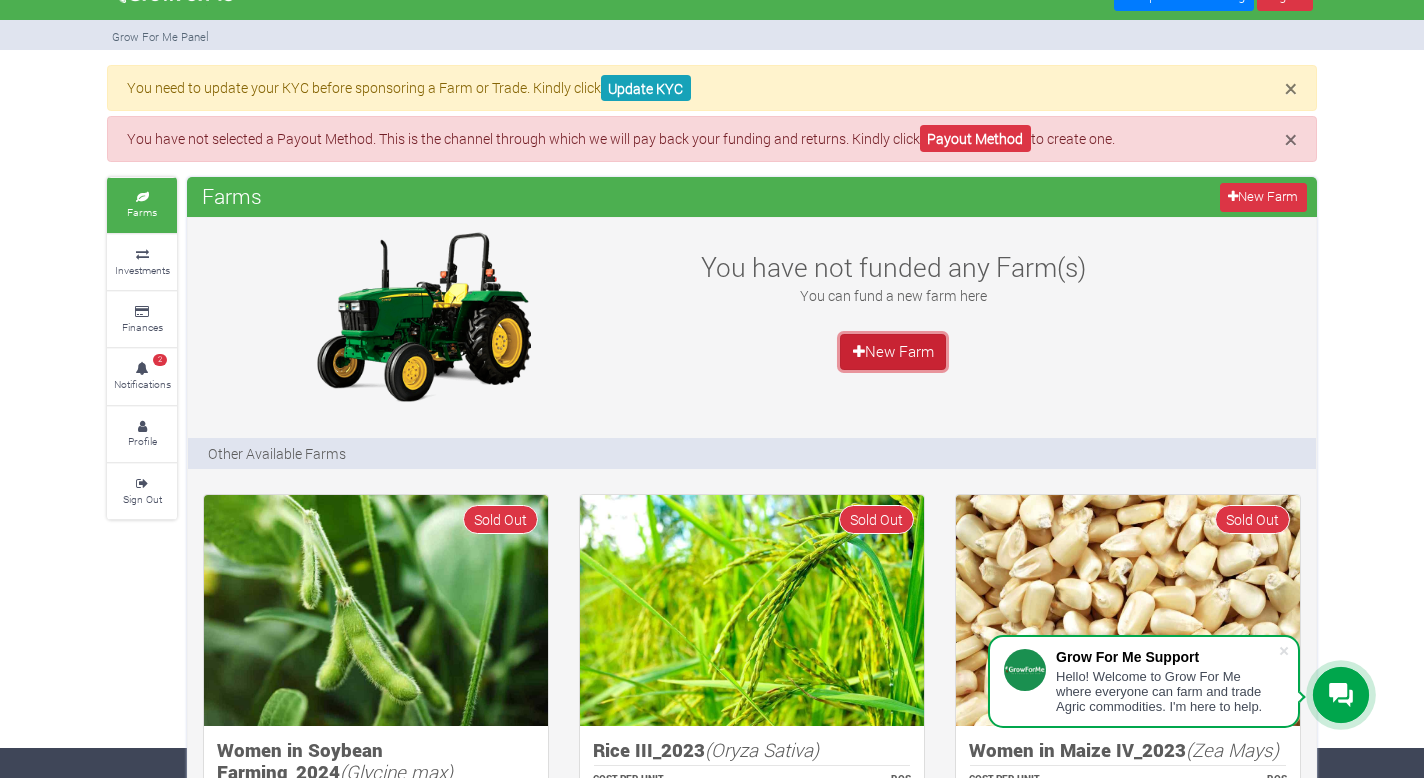 click on "New Farm" at bounding box center [893, 352] 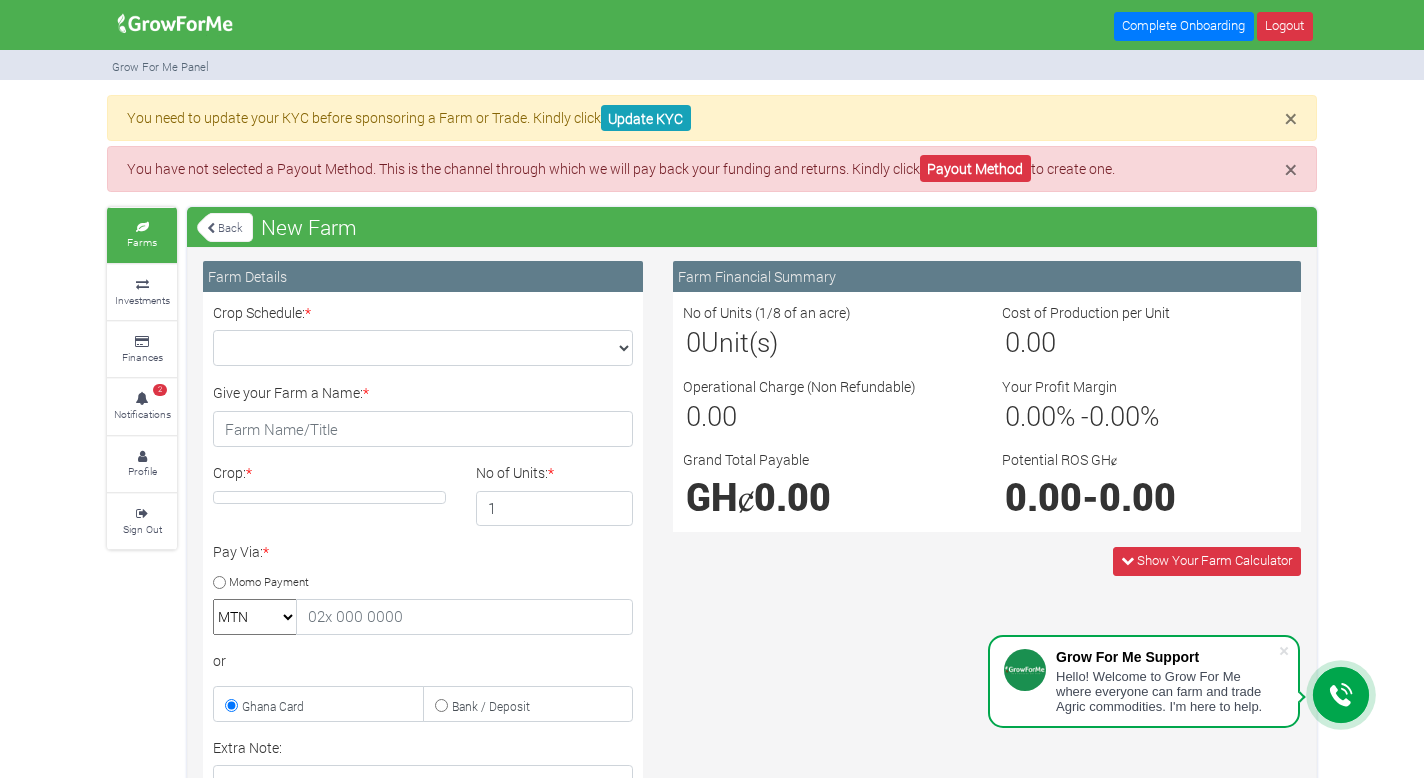 scroll, scrollTop: 0, scrollLeft: 0, axis: both 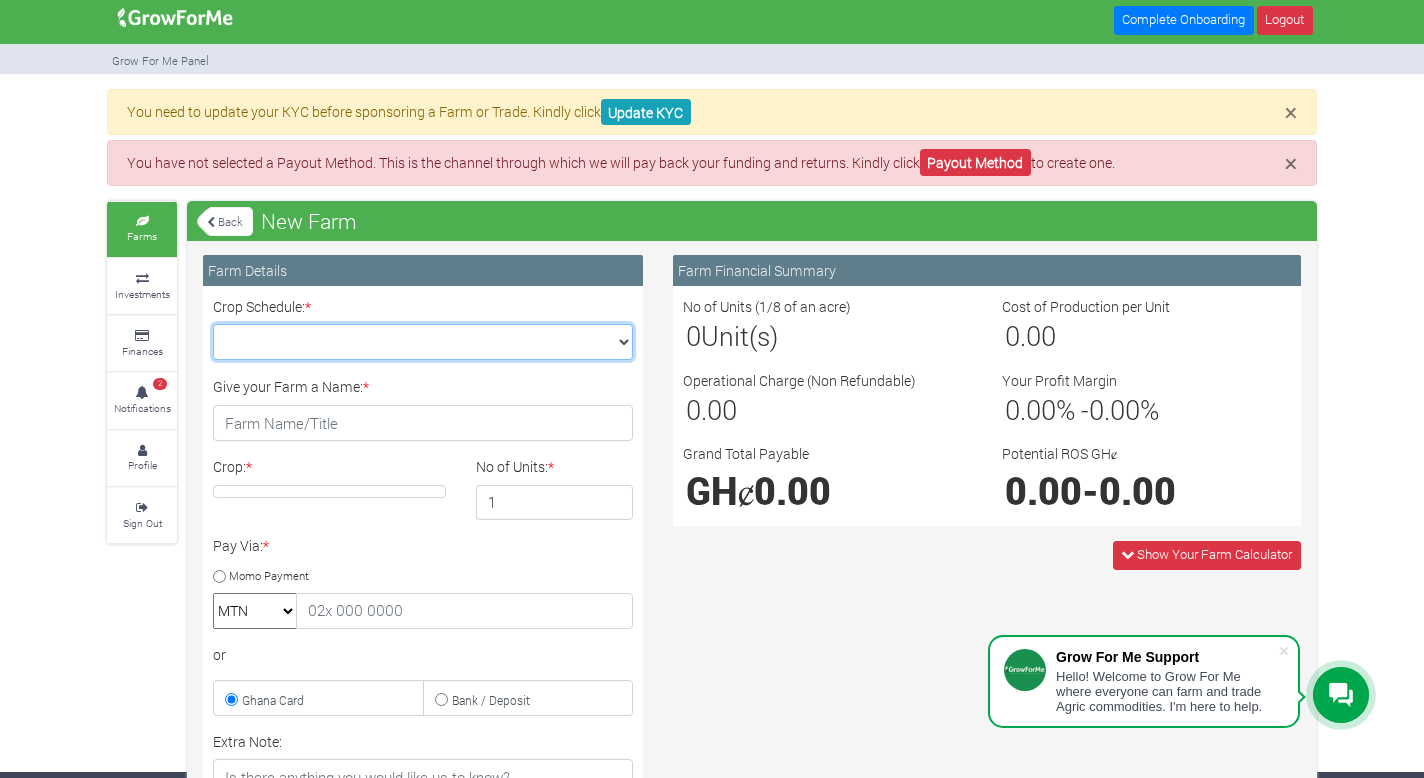 click on "Crop Schedule:  *" at bounding box center [423, 342] 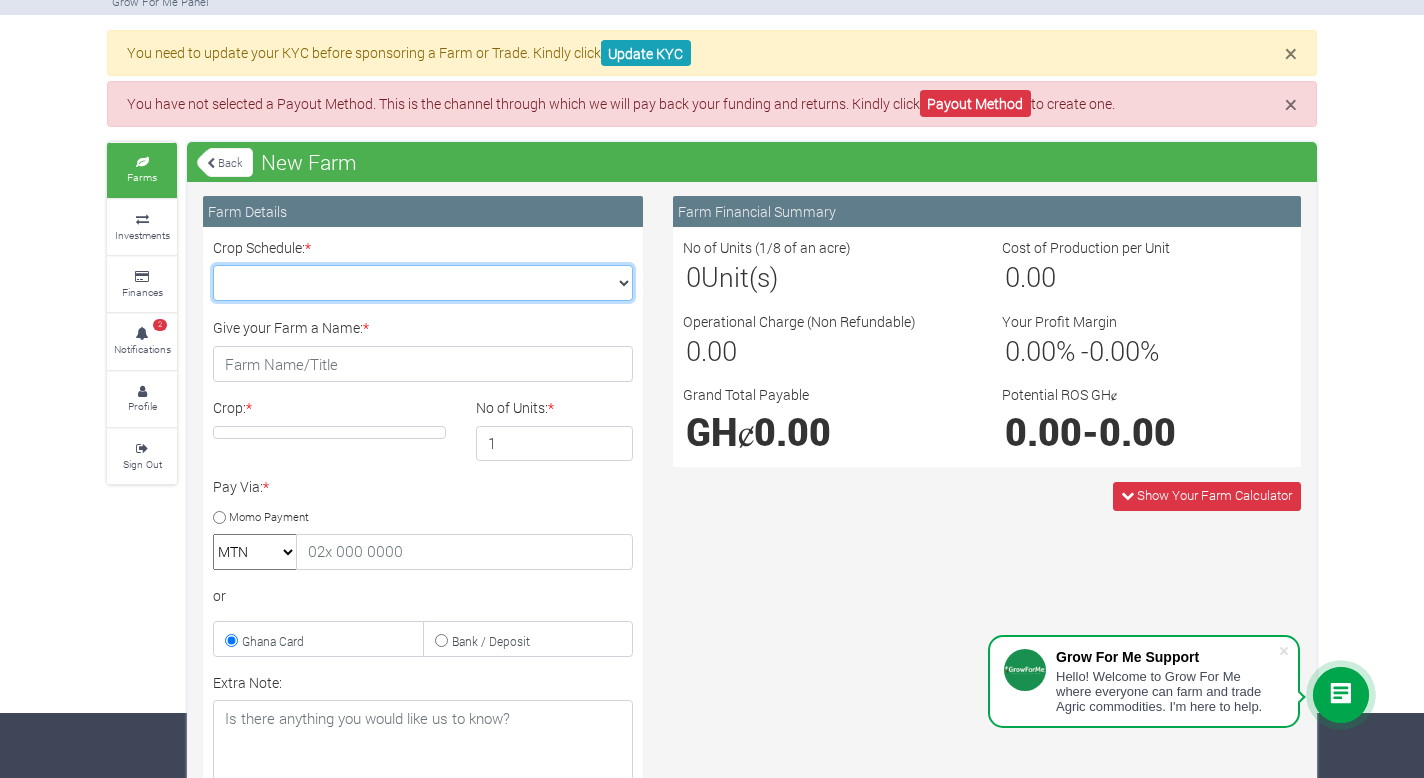 scroll, scrollTop: 0, scrollLeft: 0, axis: both 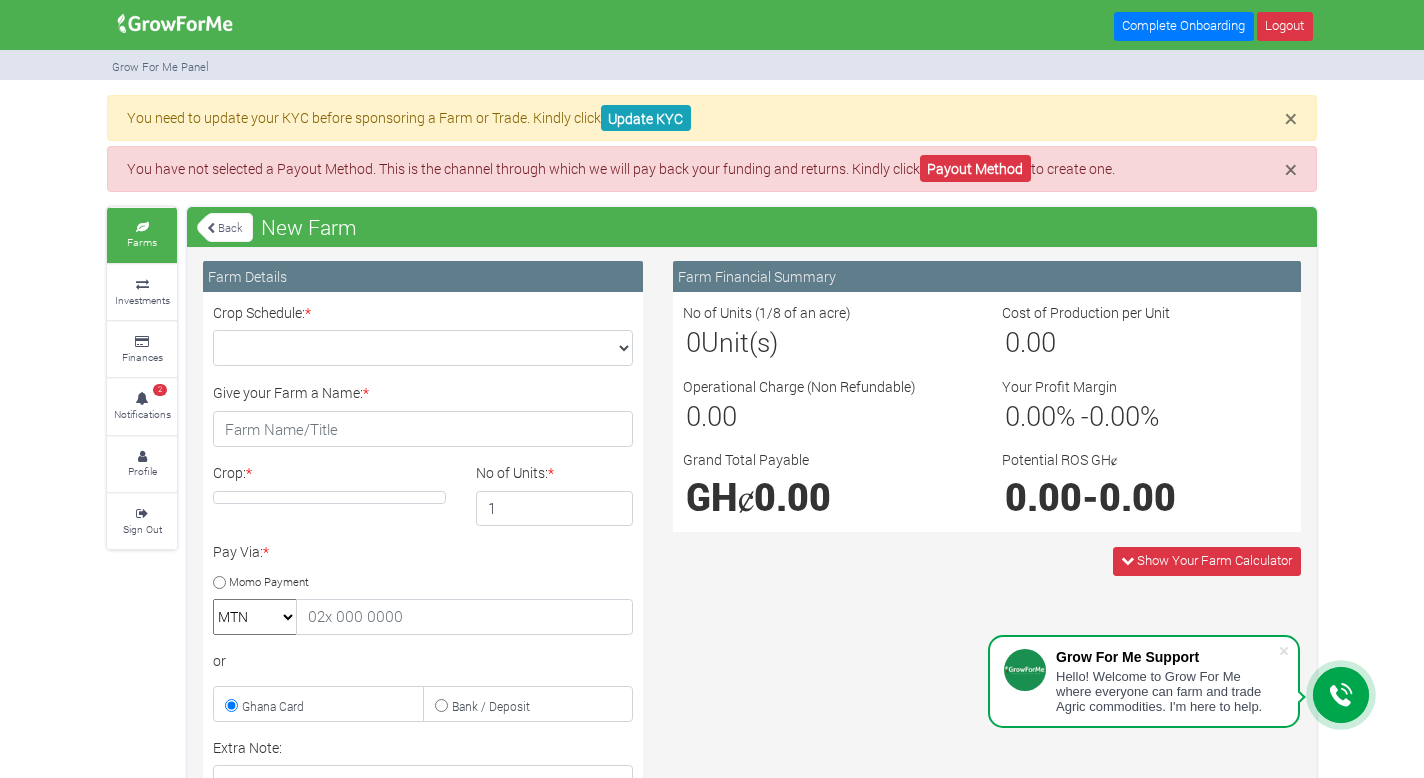 click at bounding box center (175, 24) 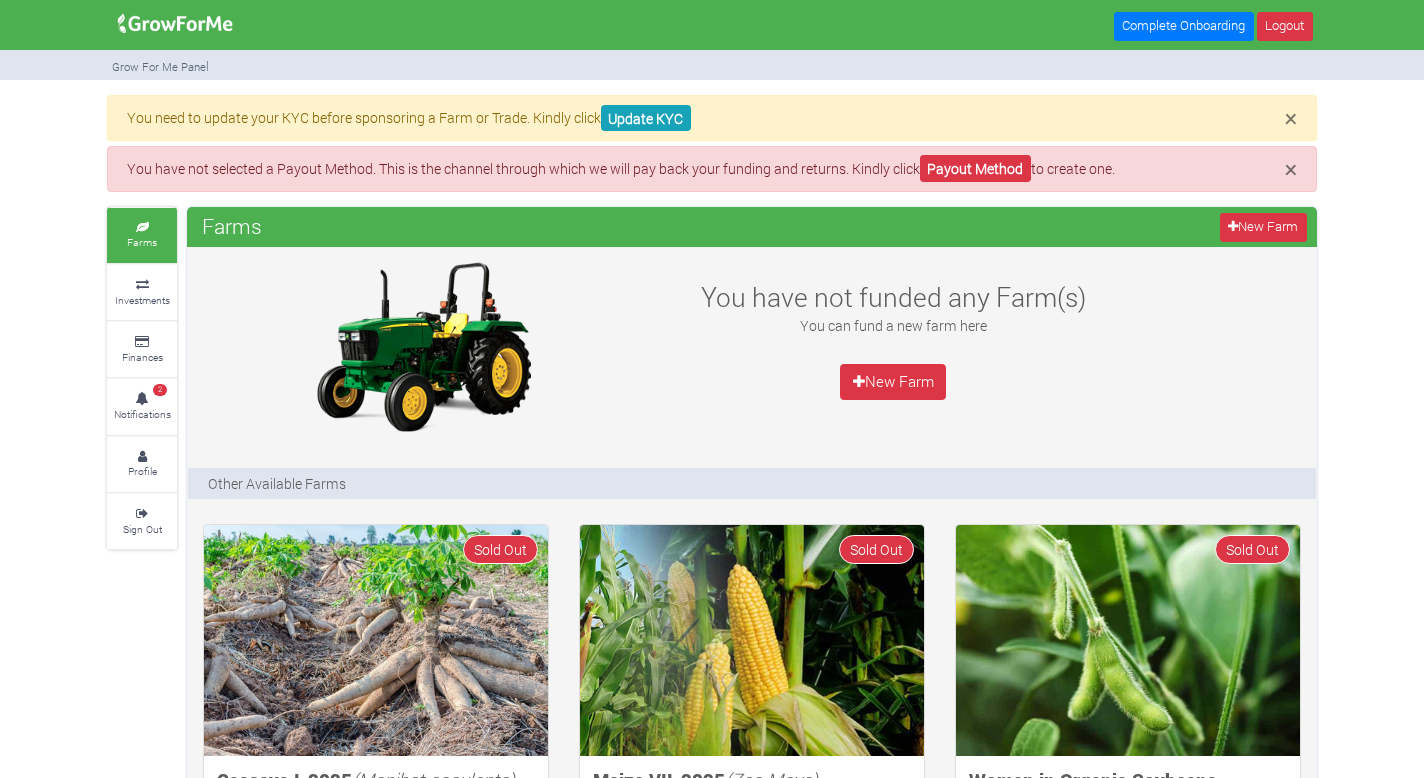 scroll, scrollTop: 0, scrollLeft: 0, axis: both 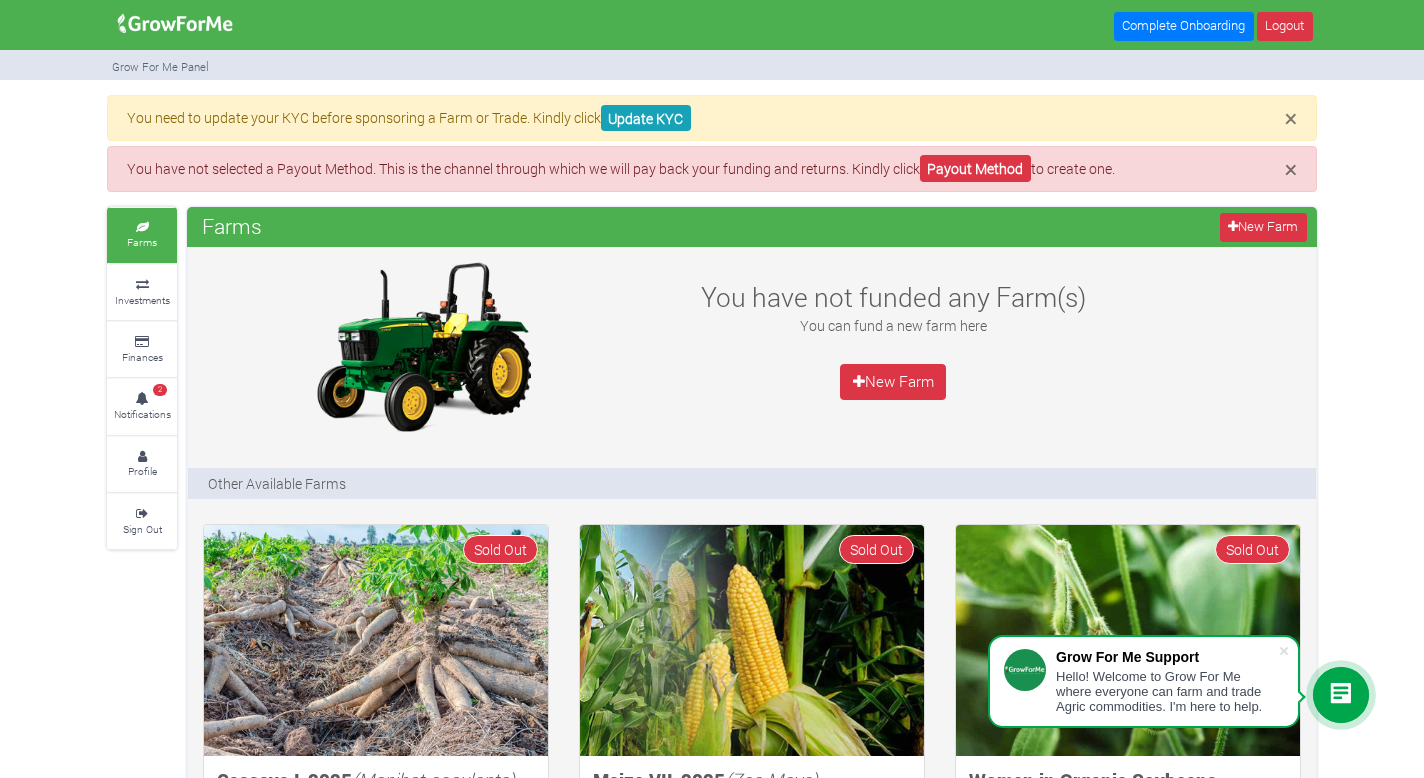 click at bounding box center (175, 24) 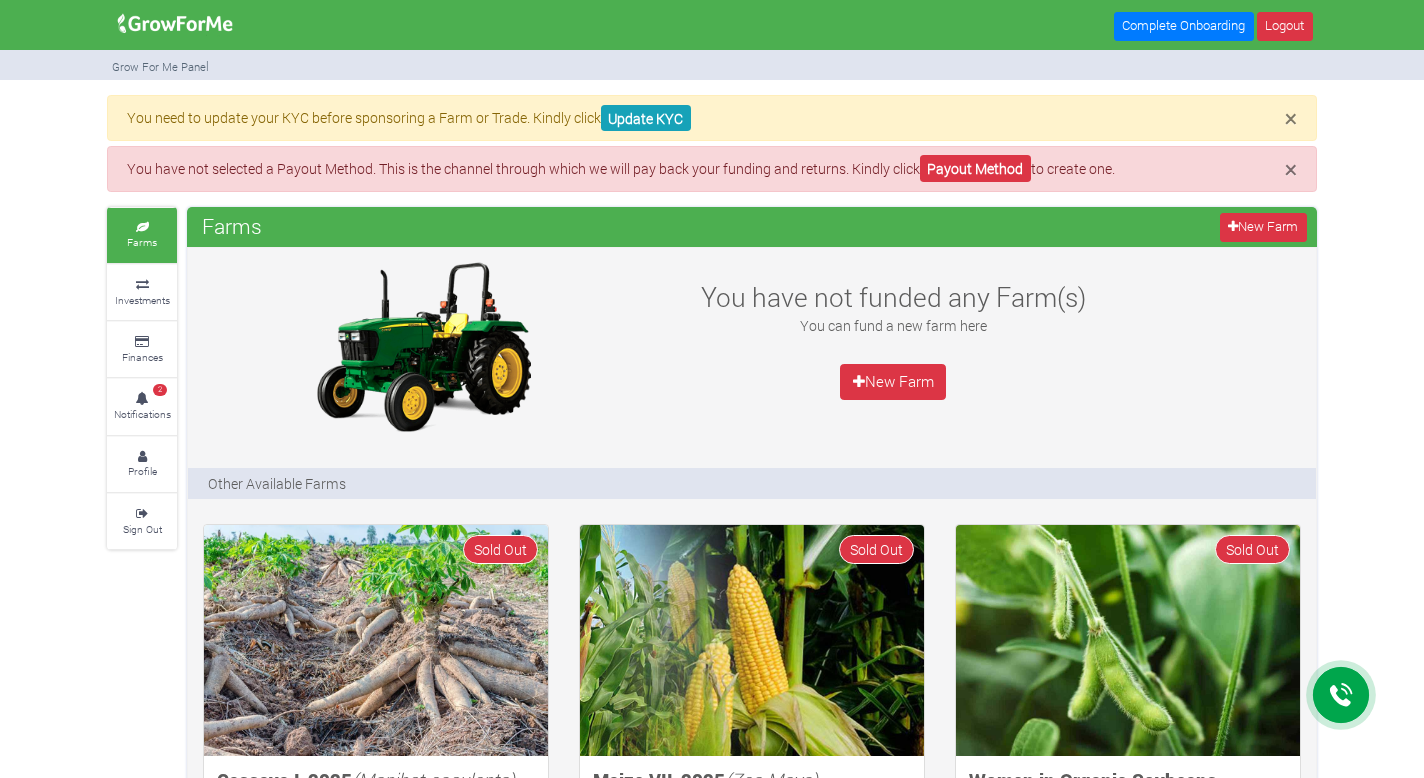 scroll, scrollTop: 0, scrollLeft: 0, axis: both 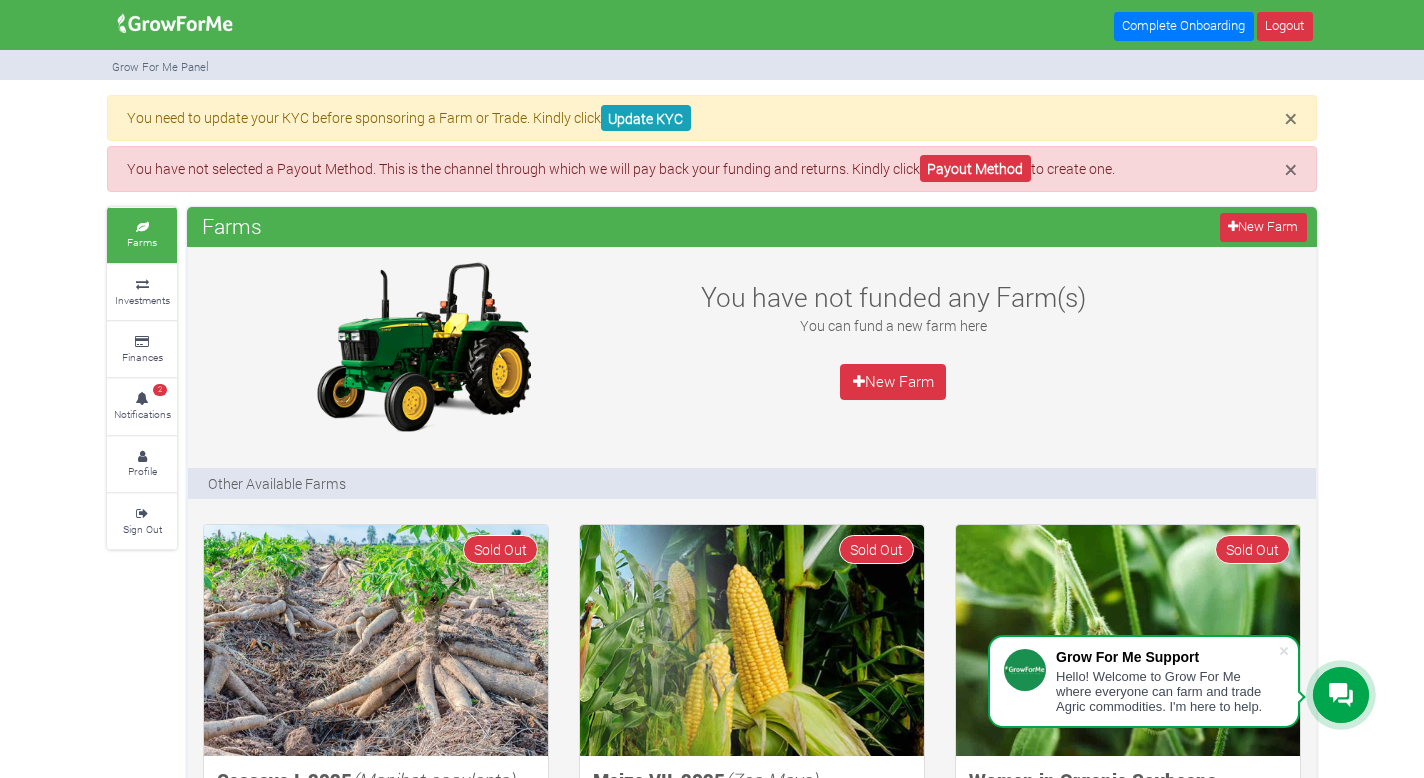 click on "Farms" at bounding box center (142, 242) 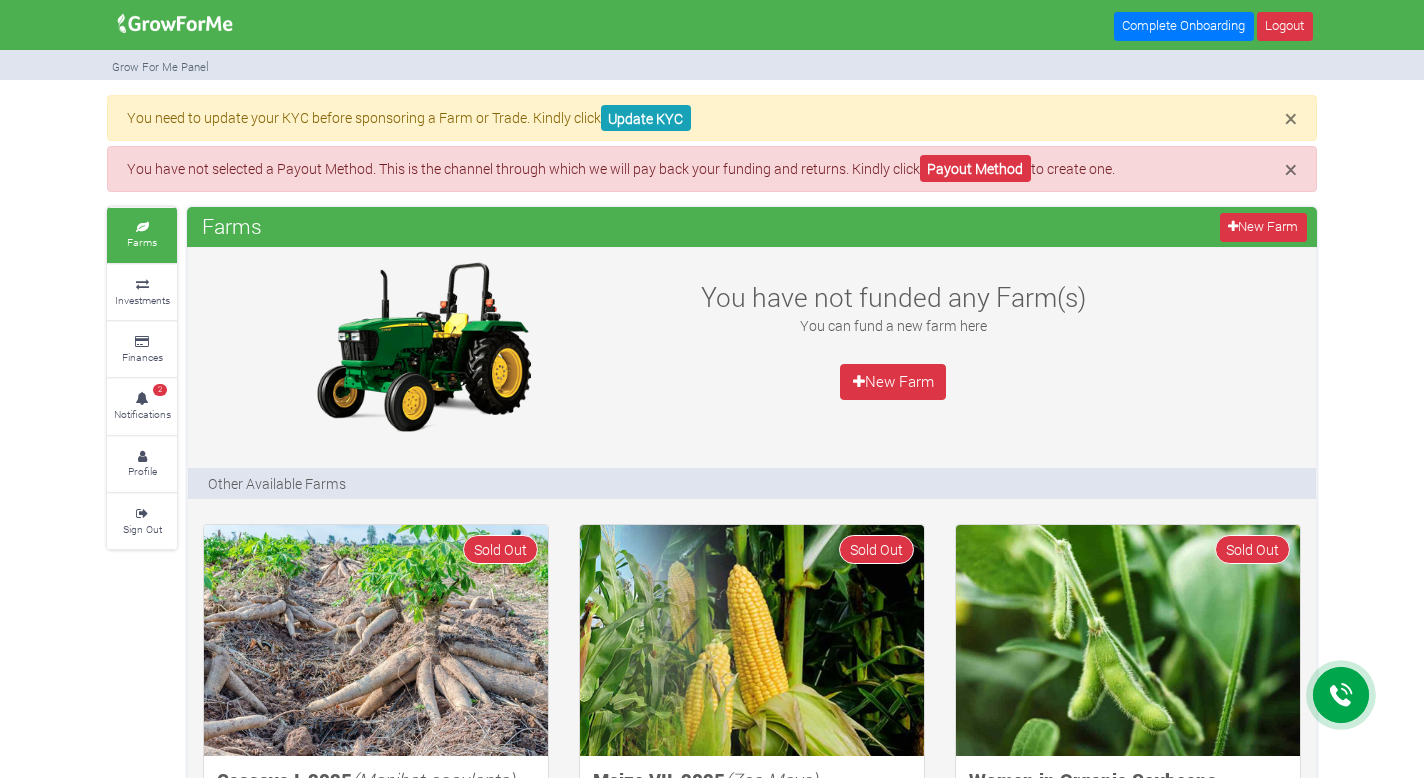 scroll, scrollTop: 0, scrollLeft: 0, axis: both 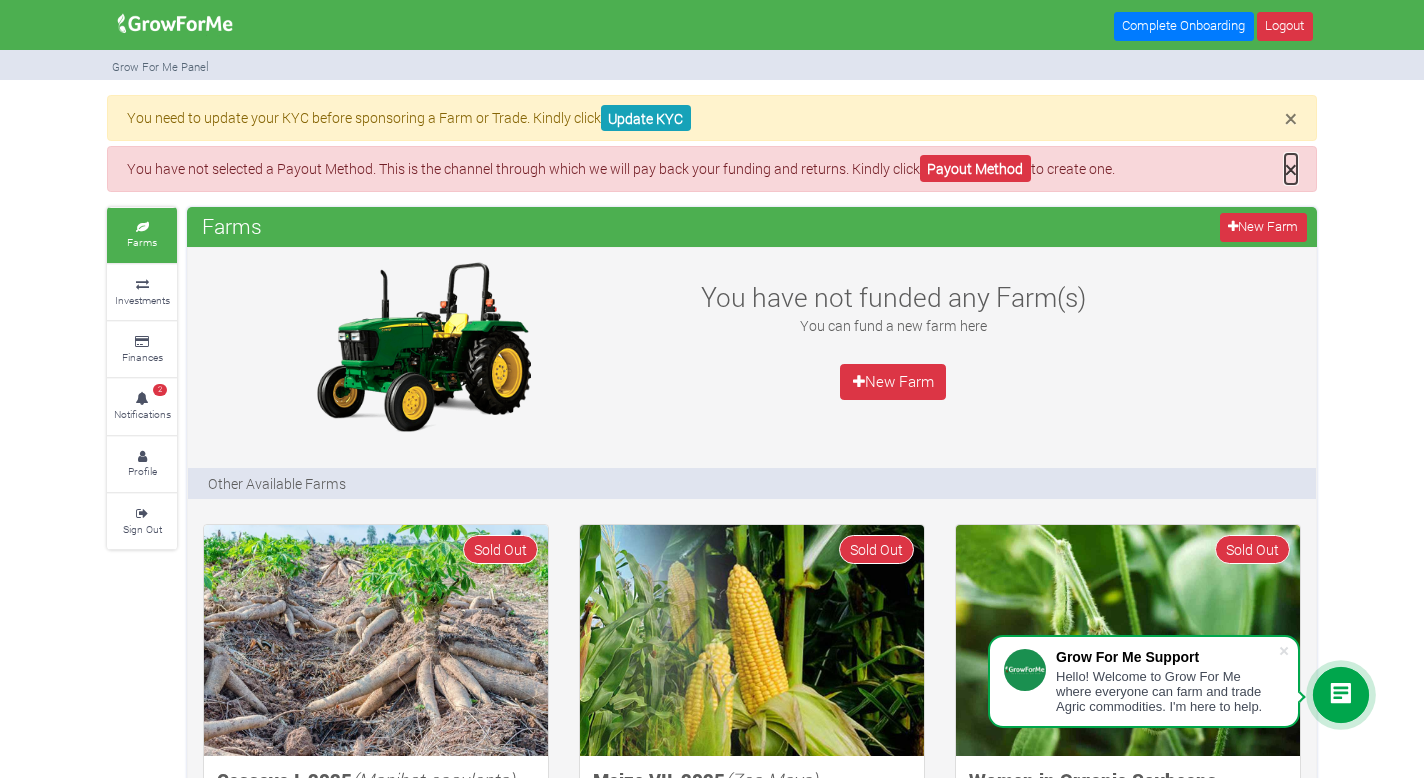 click on "×" at bounding box center (1291, 169) 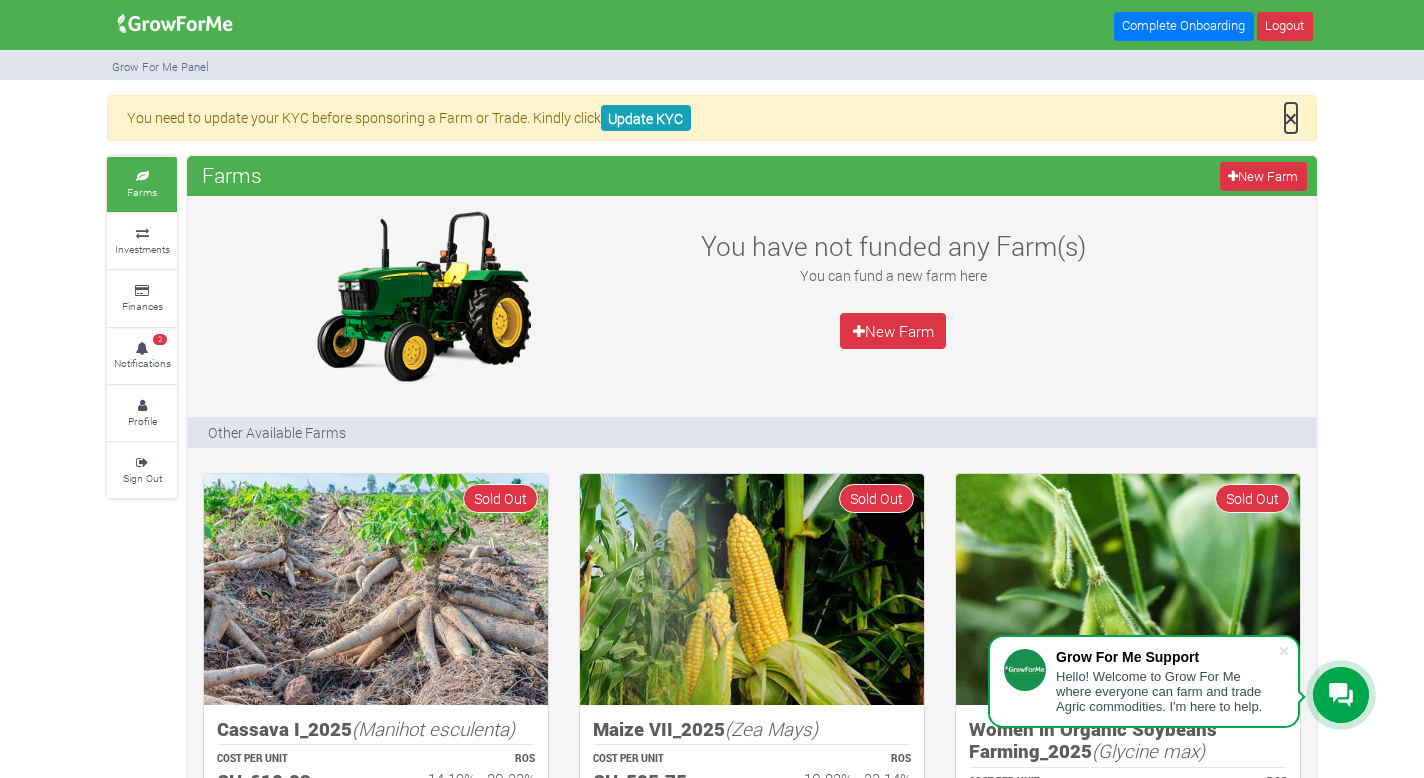 click on "×" at bounding box center [1291, 118] 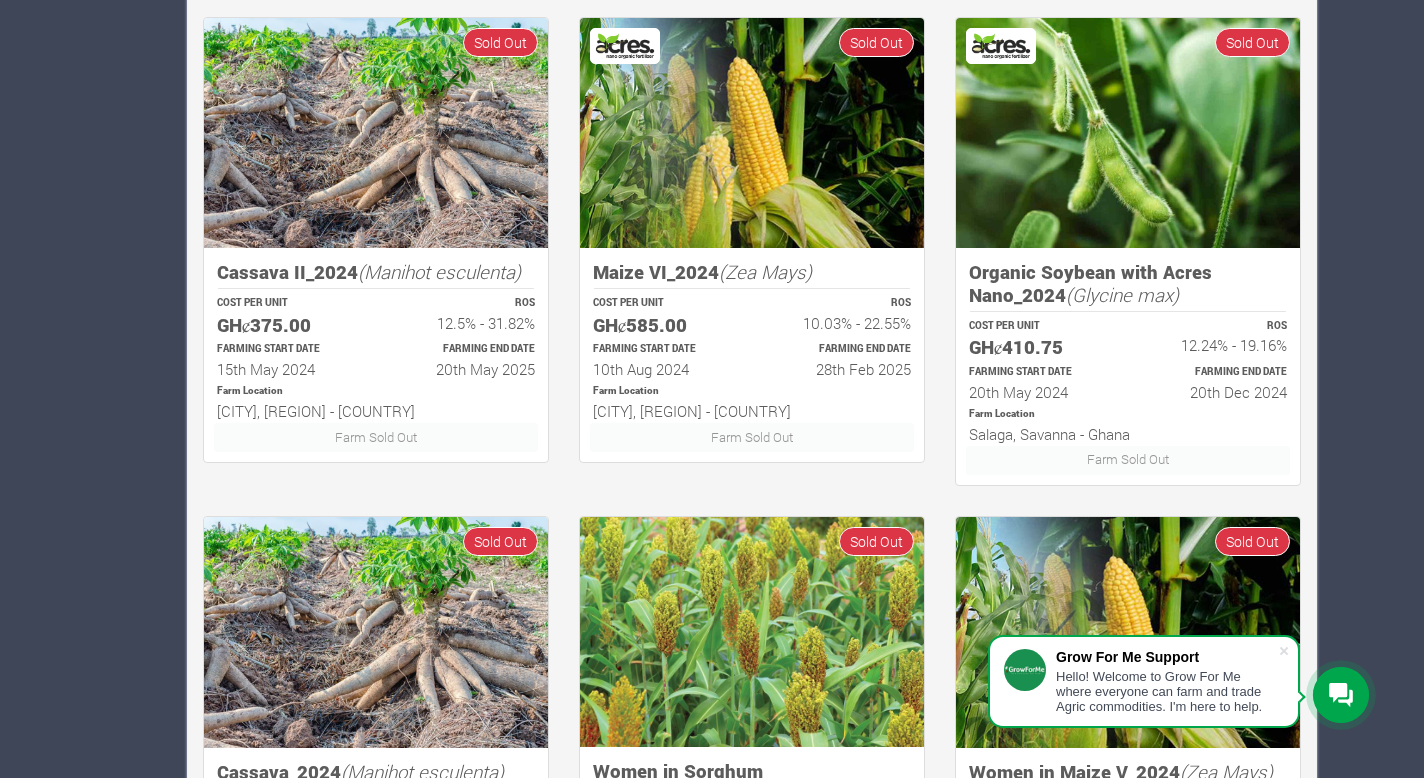 scroll, scrollTop: 0, scrollLeft: 0, axis: both 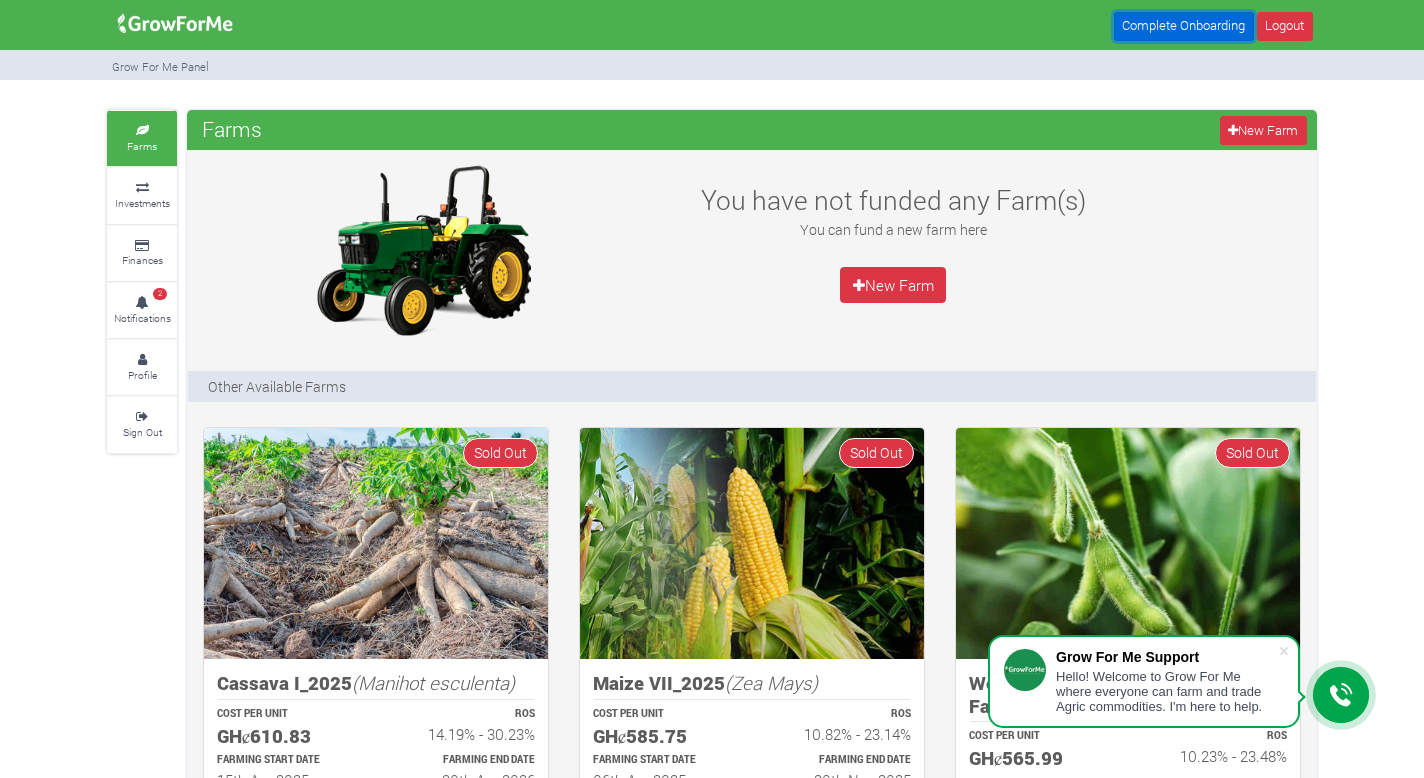click on "Complete Onboarding" at bounding box center [1184, 26] 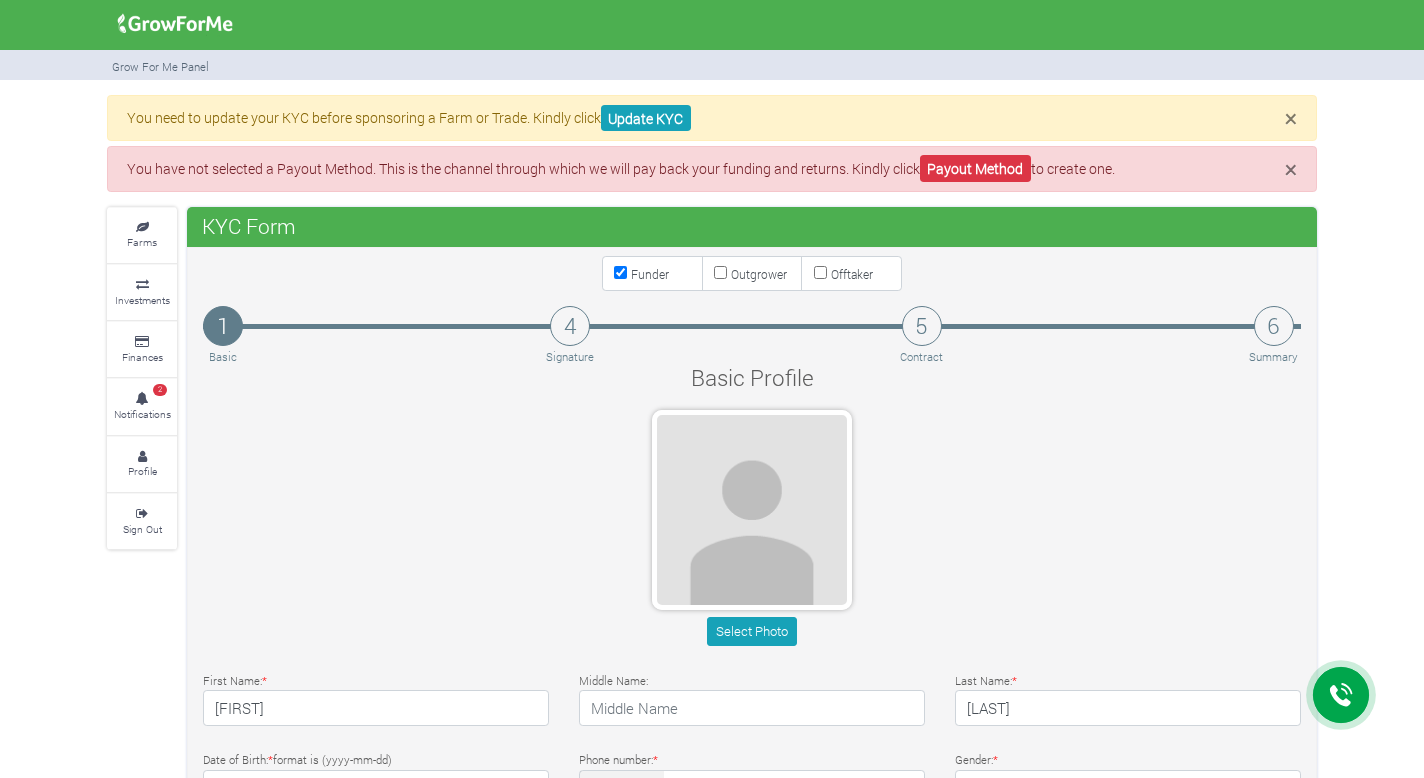 scroll, scrollTop: 0, scrollLeft: 0, axis: both 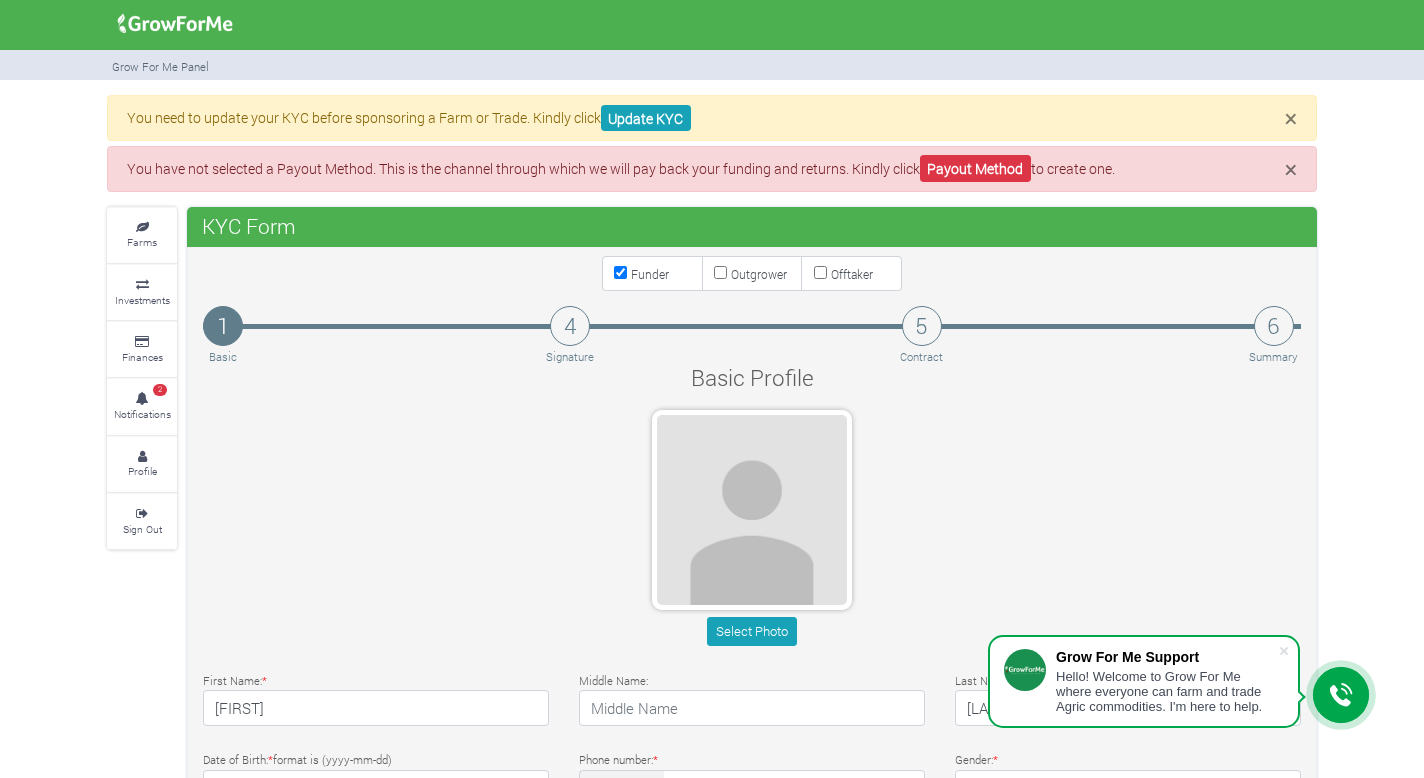 click at bounding box center [175, 24] 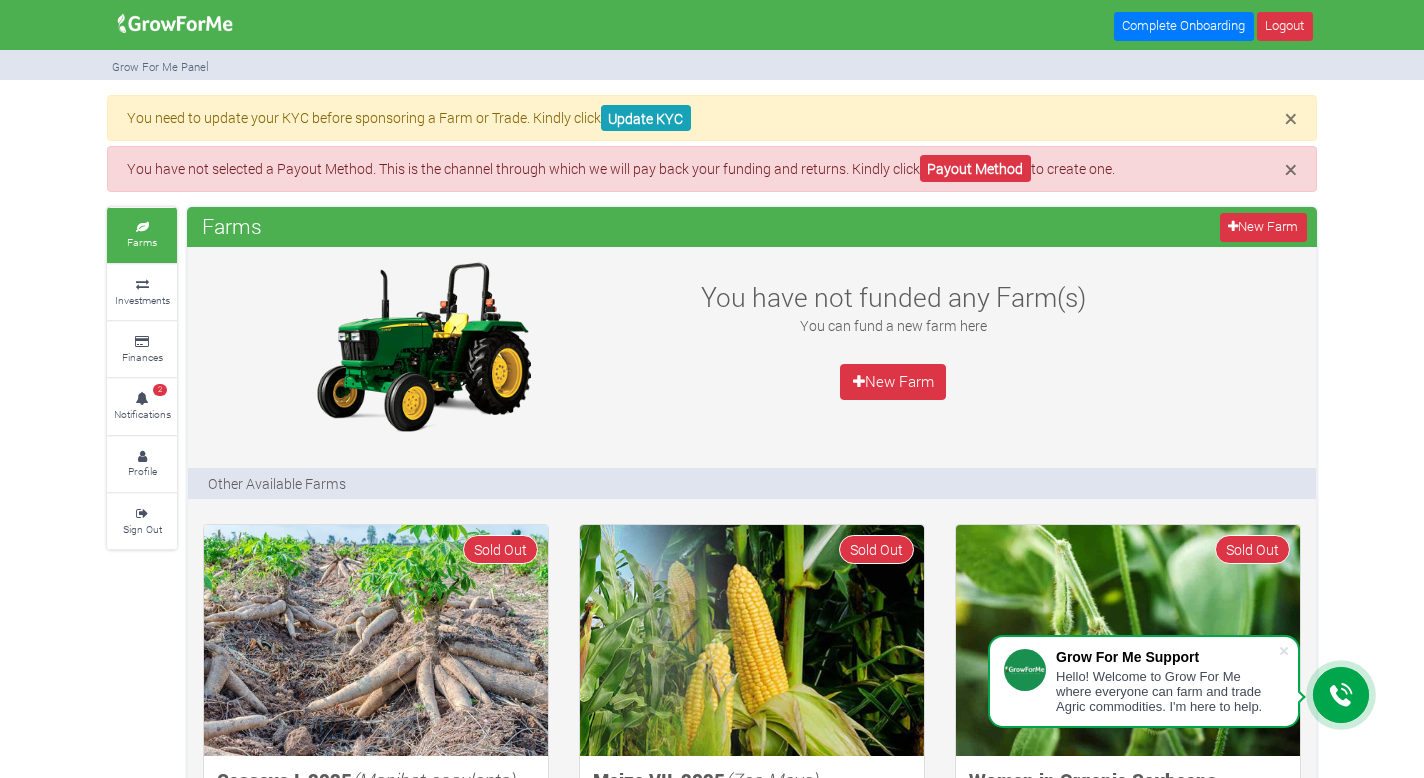 scroll, scrollTop: 0, scrollLeft: 0, axis: both 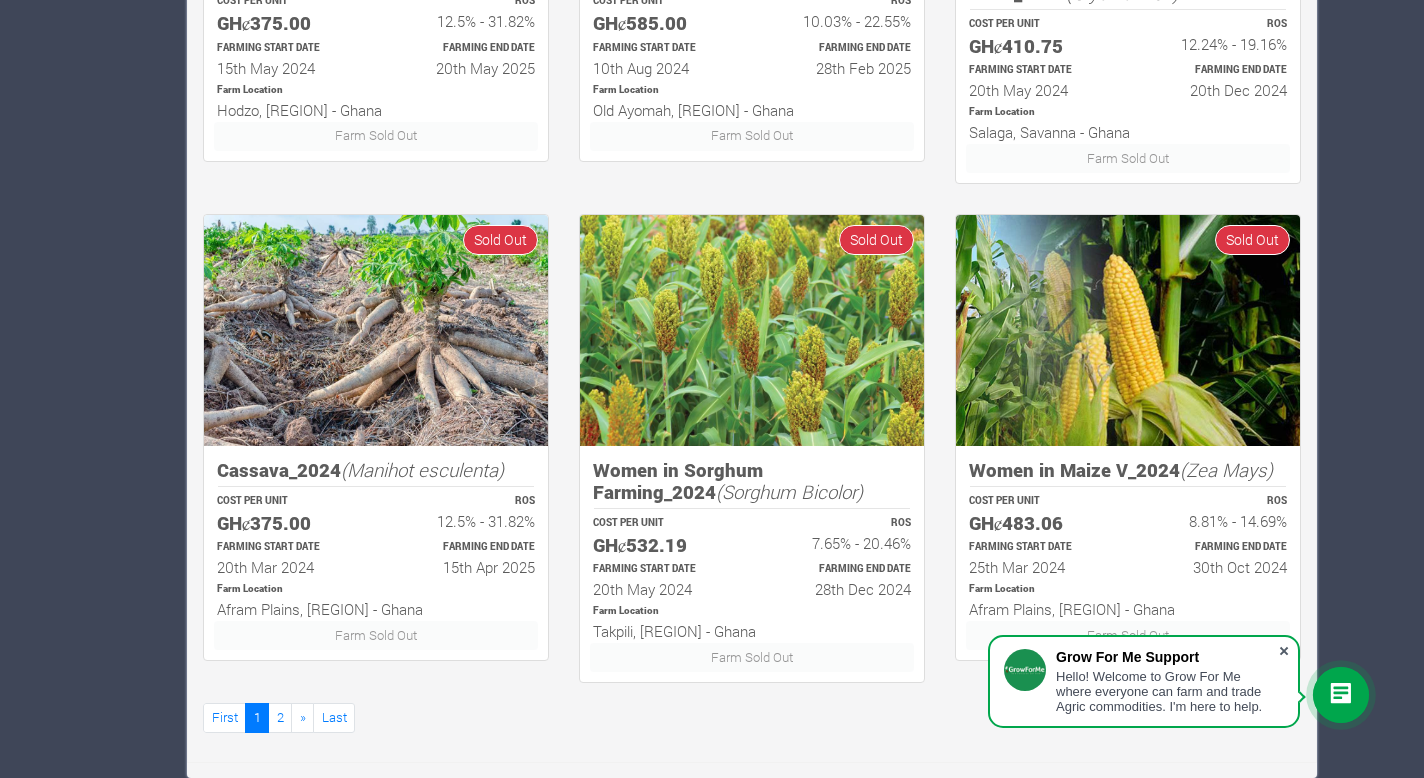 click at bounding box center (1284, 651) 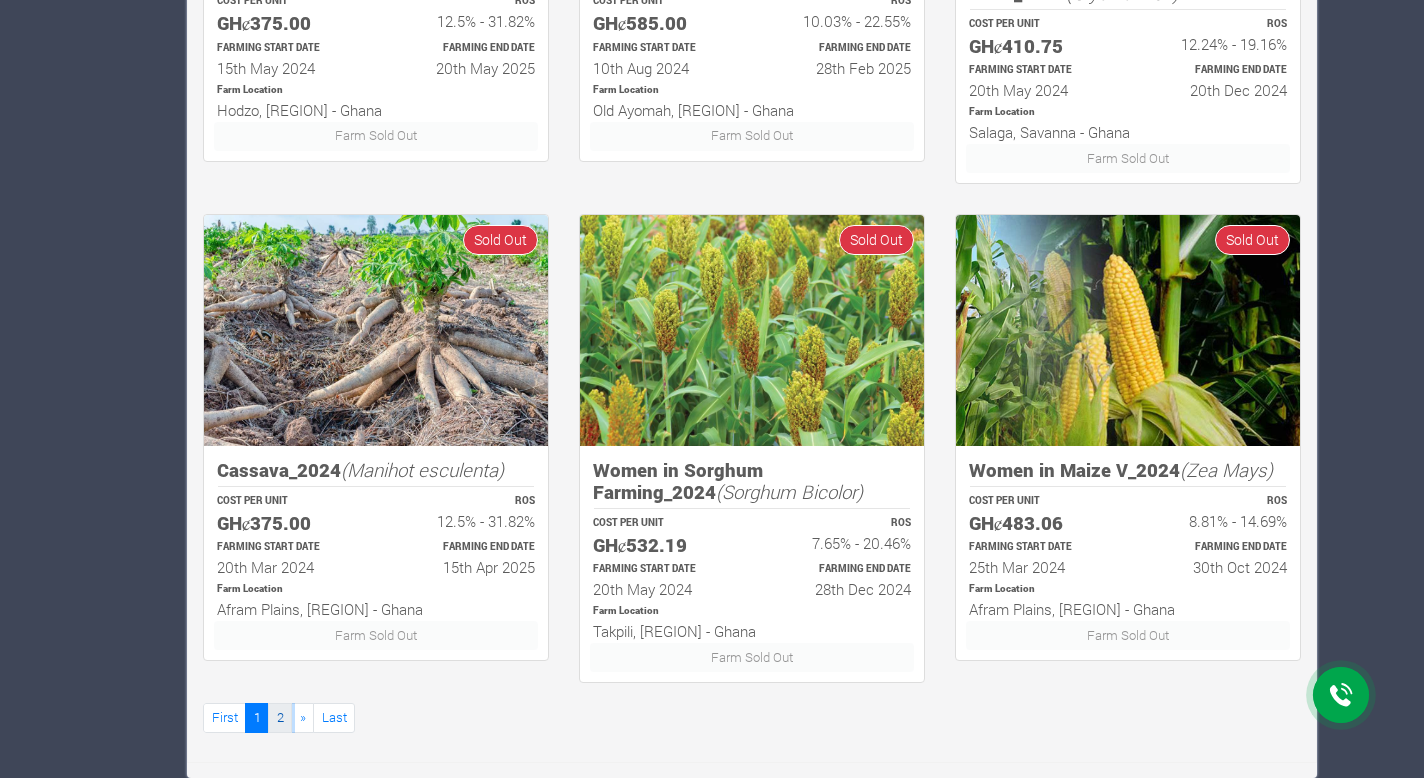 click on "2" at bounding box center [280, 717] 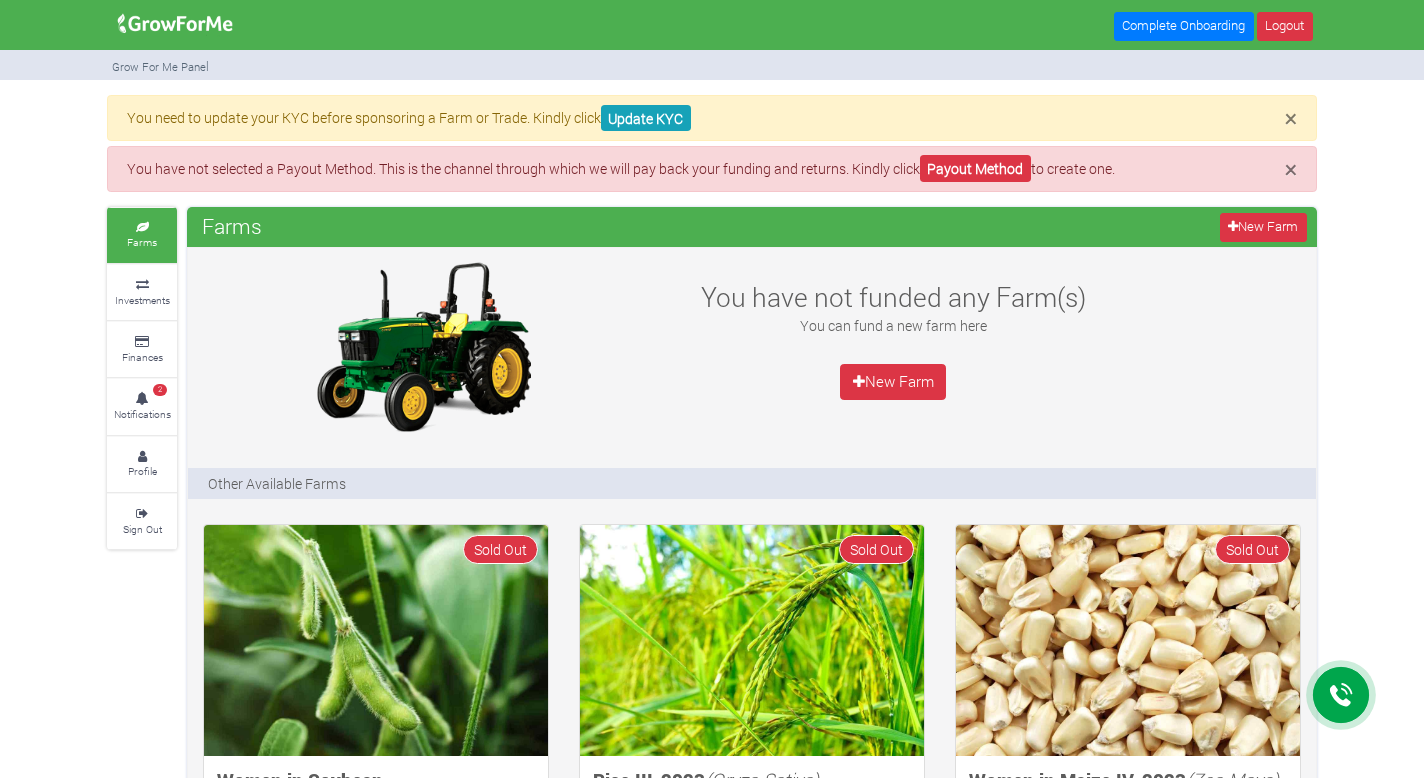 scroll, scrollTop: 1083, scrollLeft: 0, axis: vertical 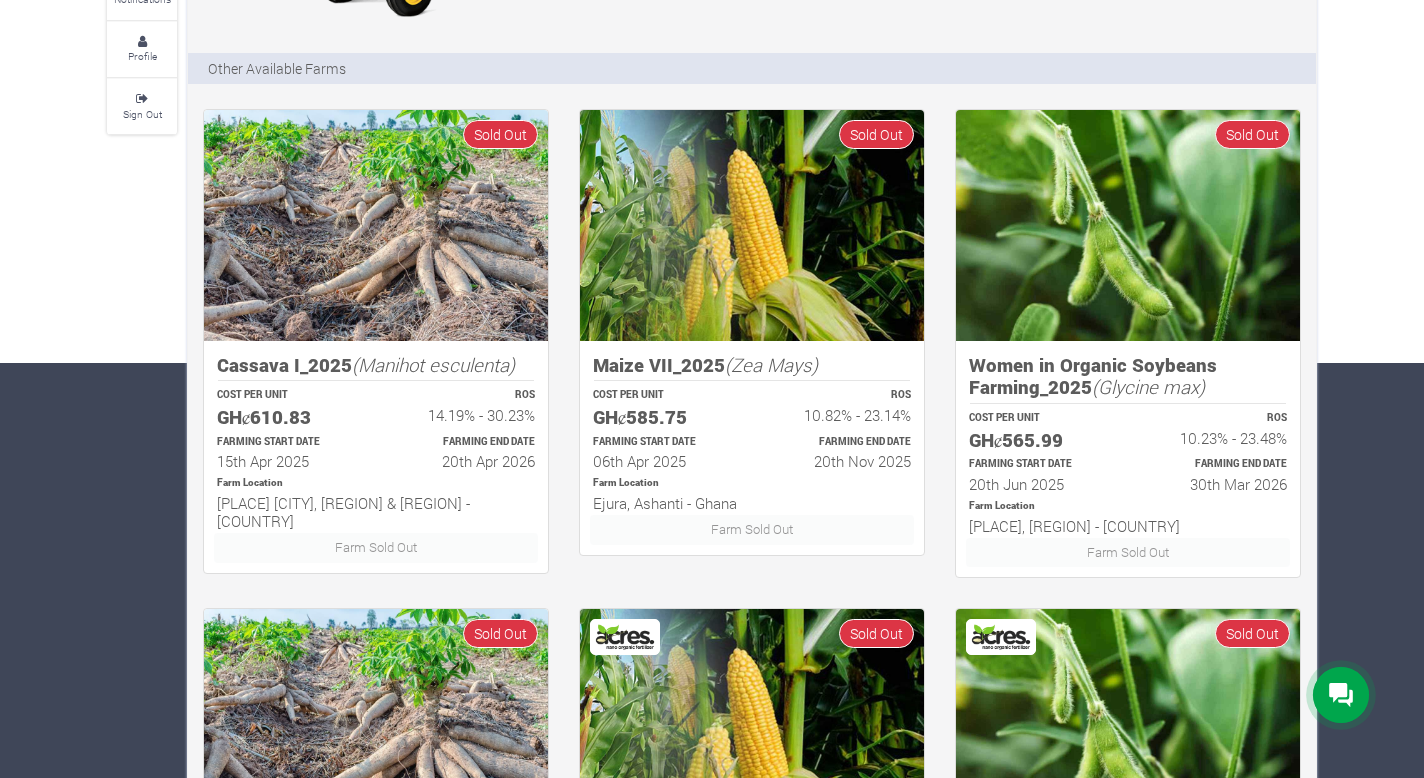 click on "ROS
14.19% - 30.23%" at bounding box center (464, 408) 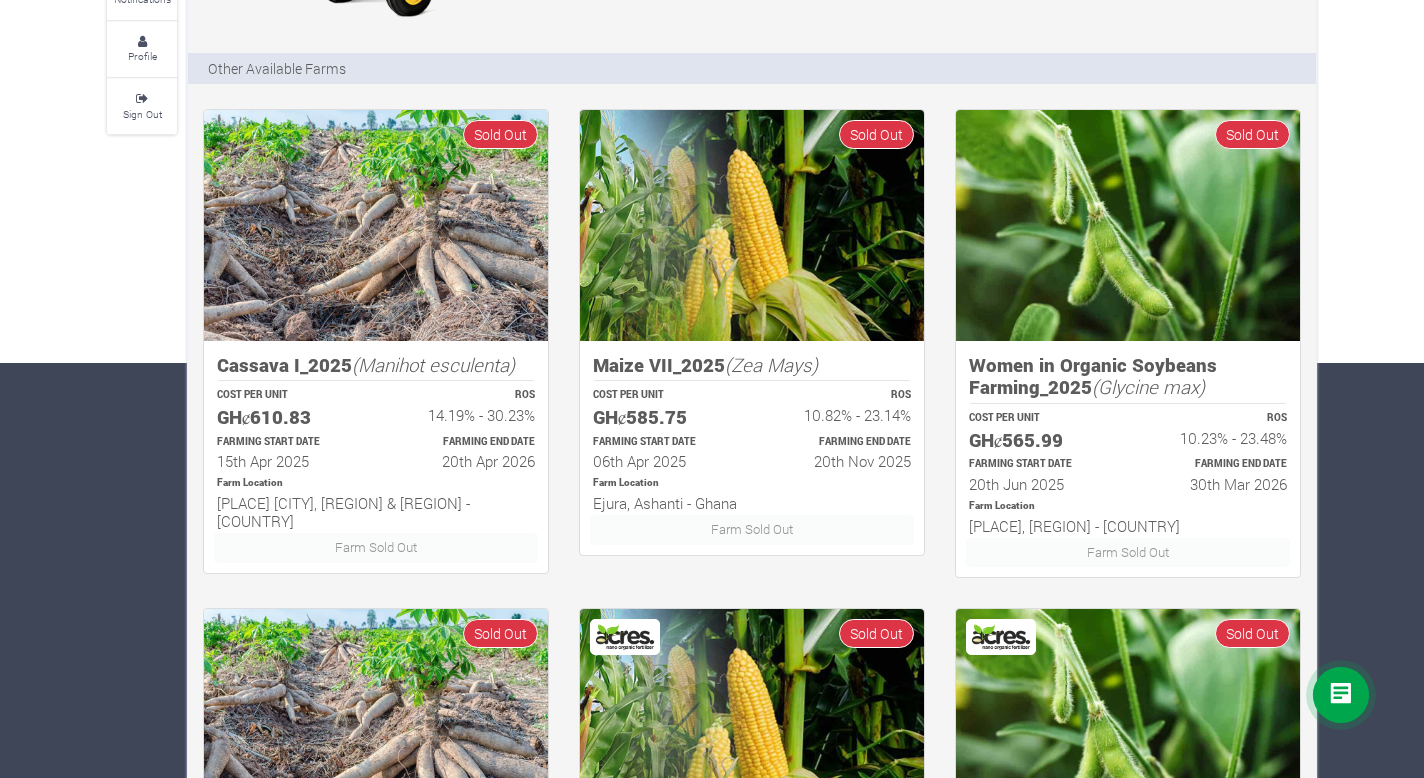 click at bounding box center (376, 225) 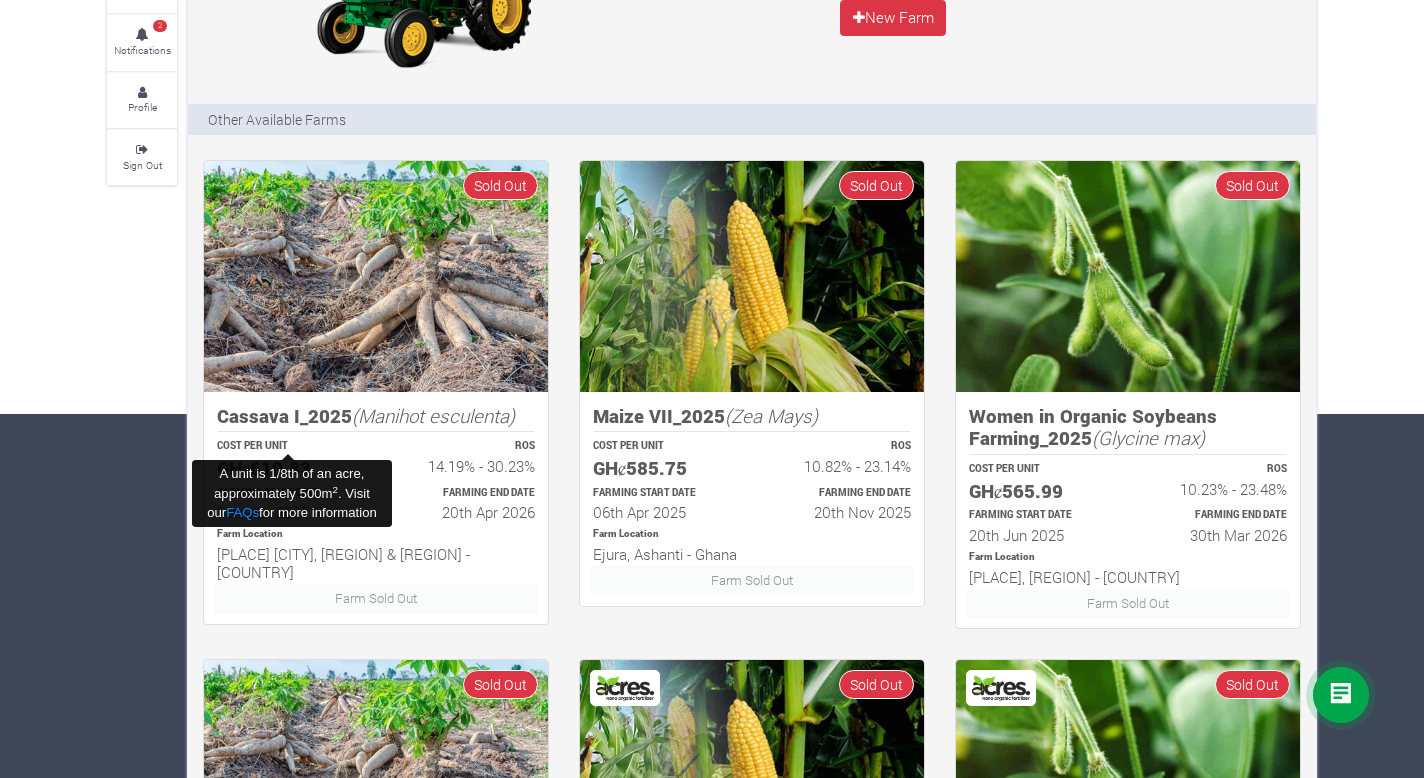 scroll, scrollTop: 410, scrollLeft: 0, axis: vertical 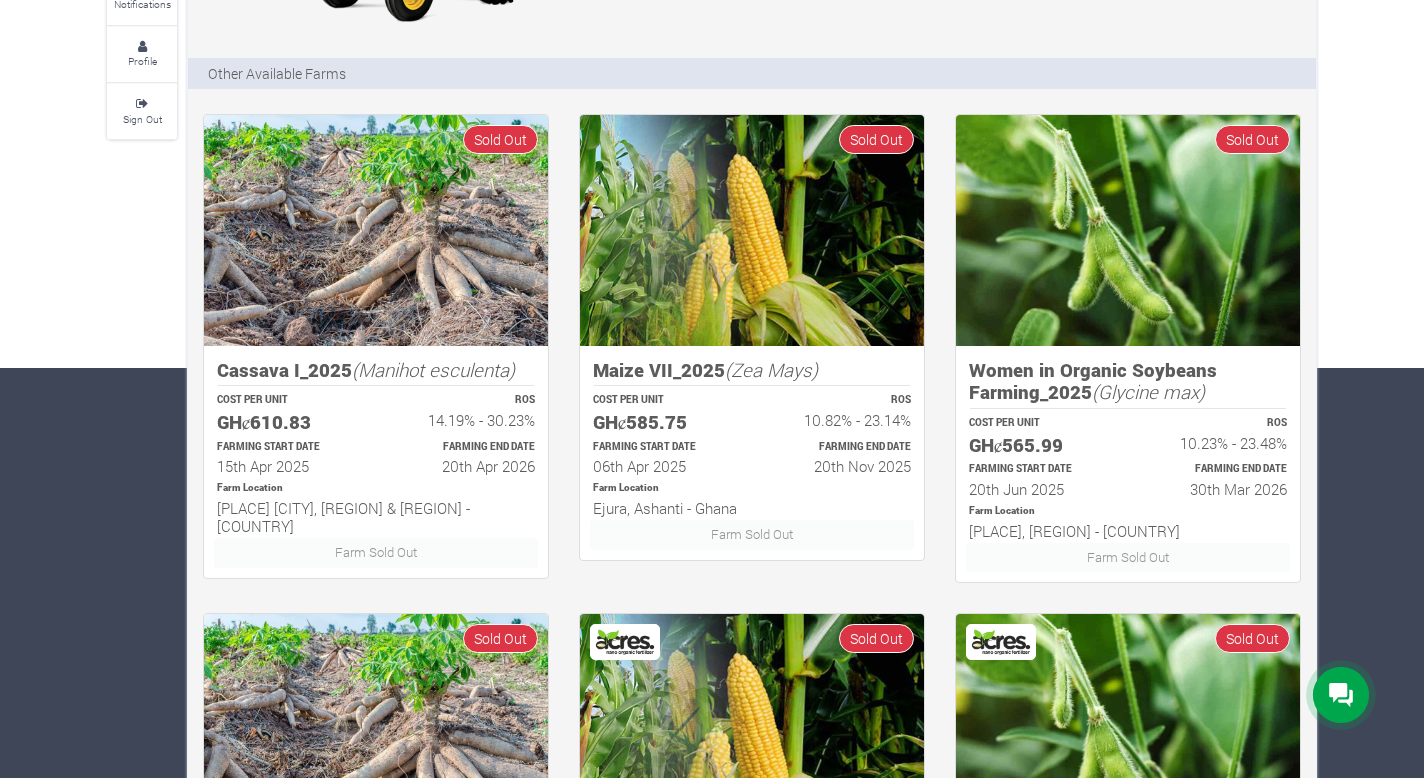 click on "Farm Sold Out" at bounding box center (376, 508) 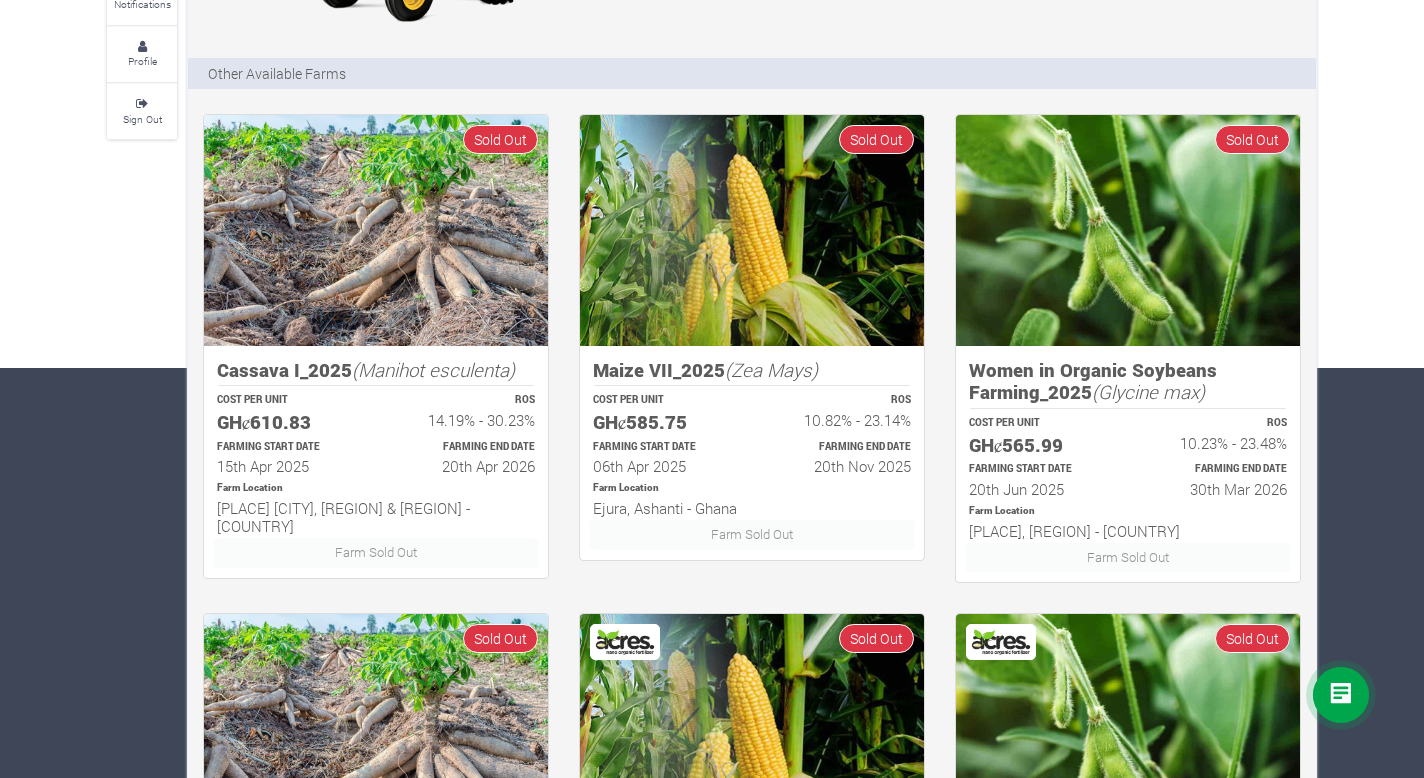 click at bounding box center [376, 230] 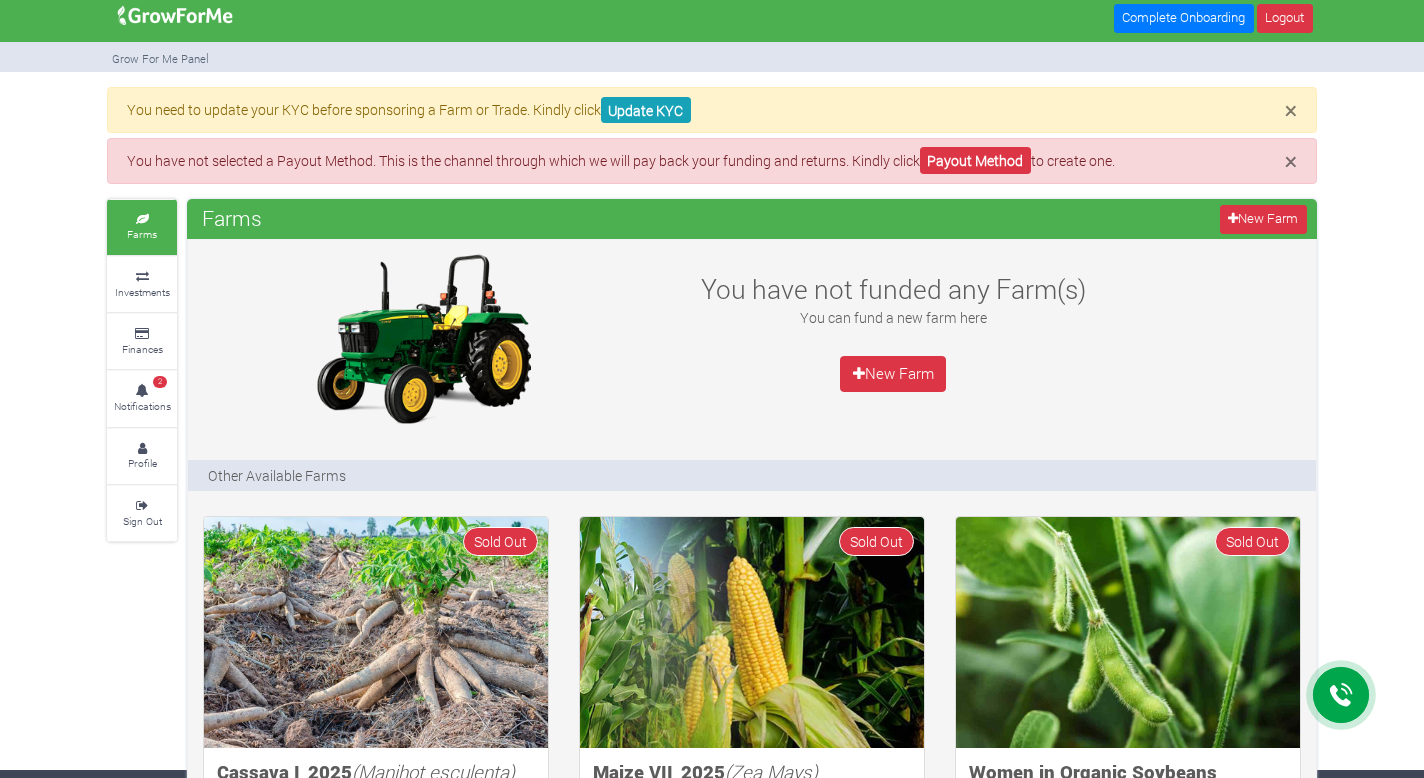 scroll, scrollTop: 0, scrollLeft: 0, axis: both 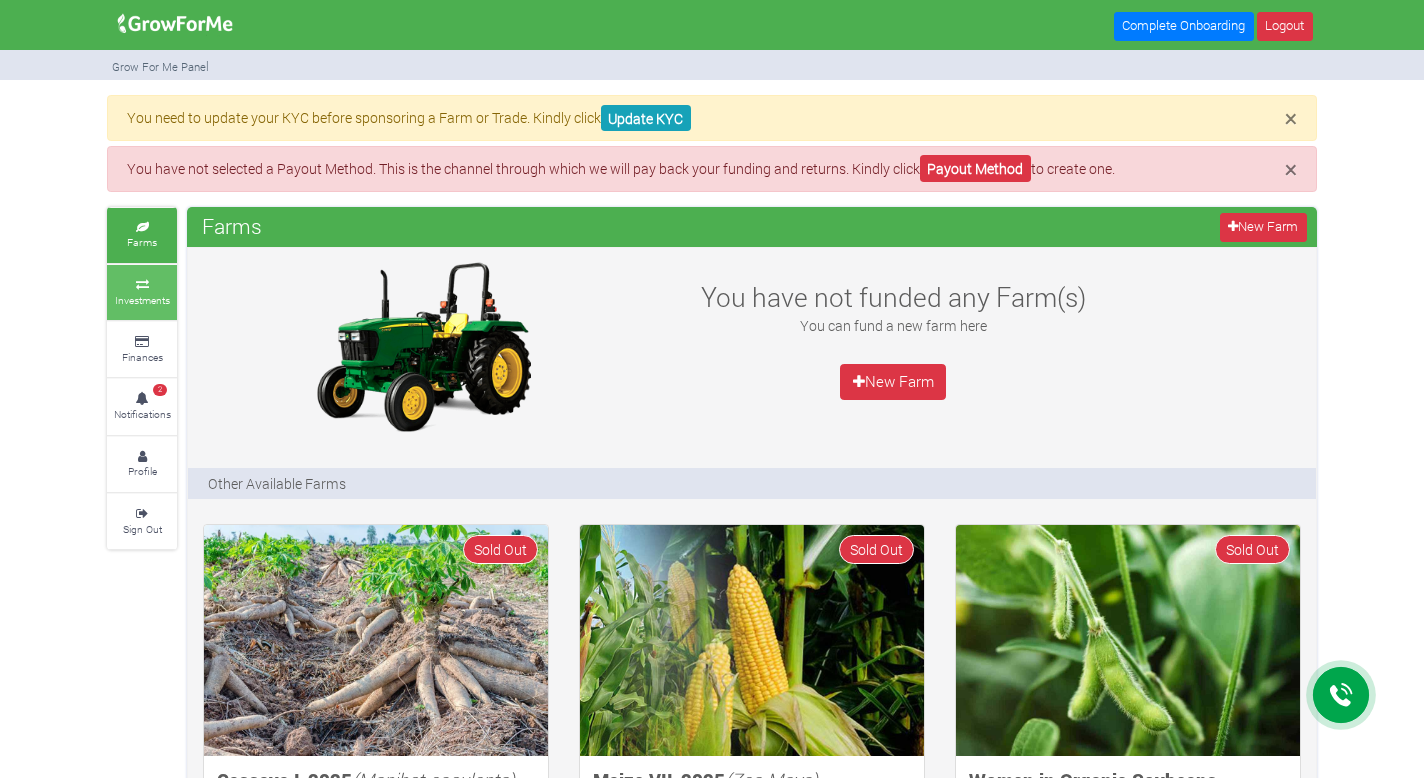 click on "Investments" at bounding box center (142, 292) 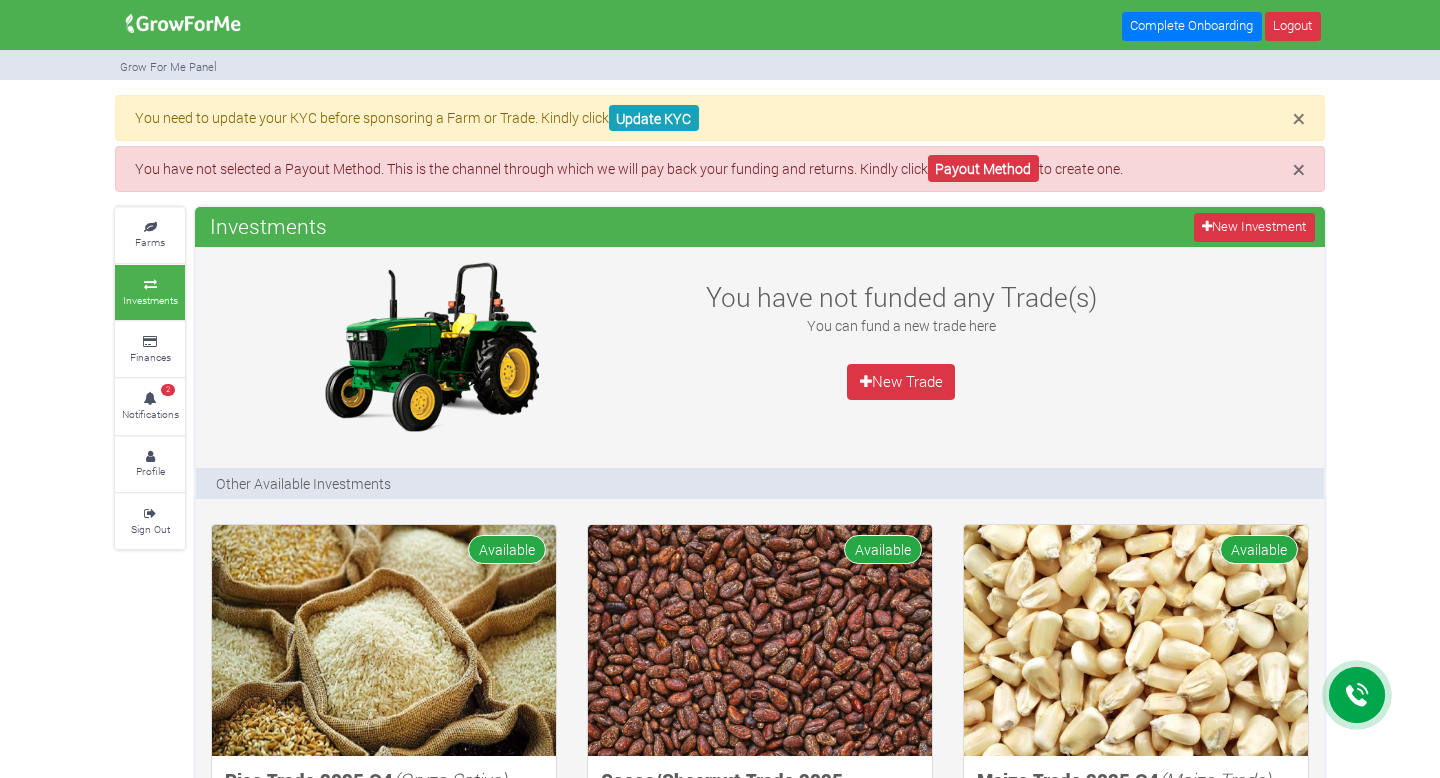 scroll, scrollTop: 0, scrollLeft: 0, axis: both 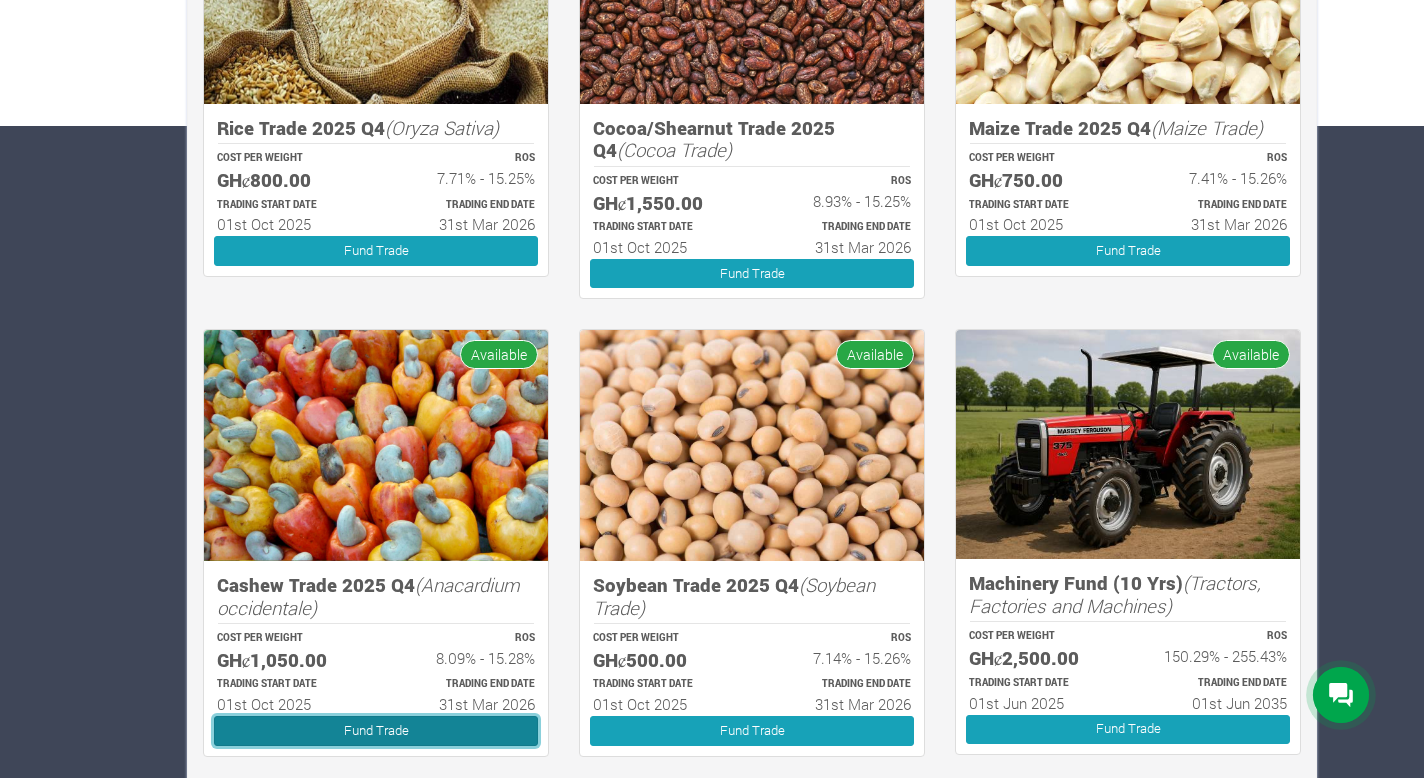click on "Fund Trade" at bounding box center [376, 730] 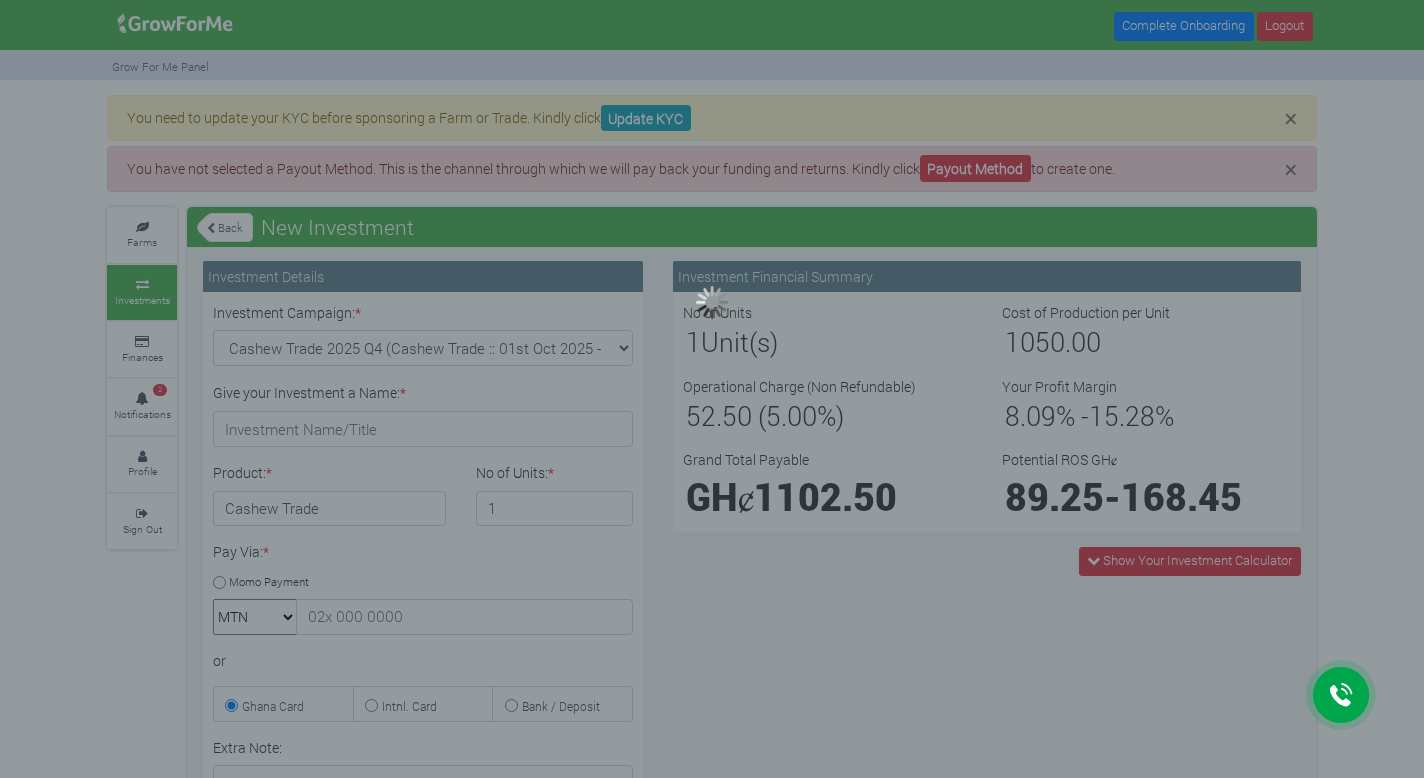 scroll, scrollTop: 0, scrollLeft: 0, axis: both 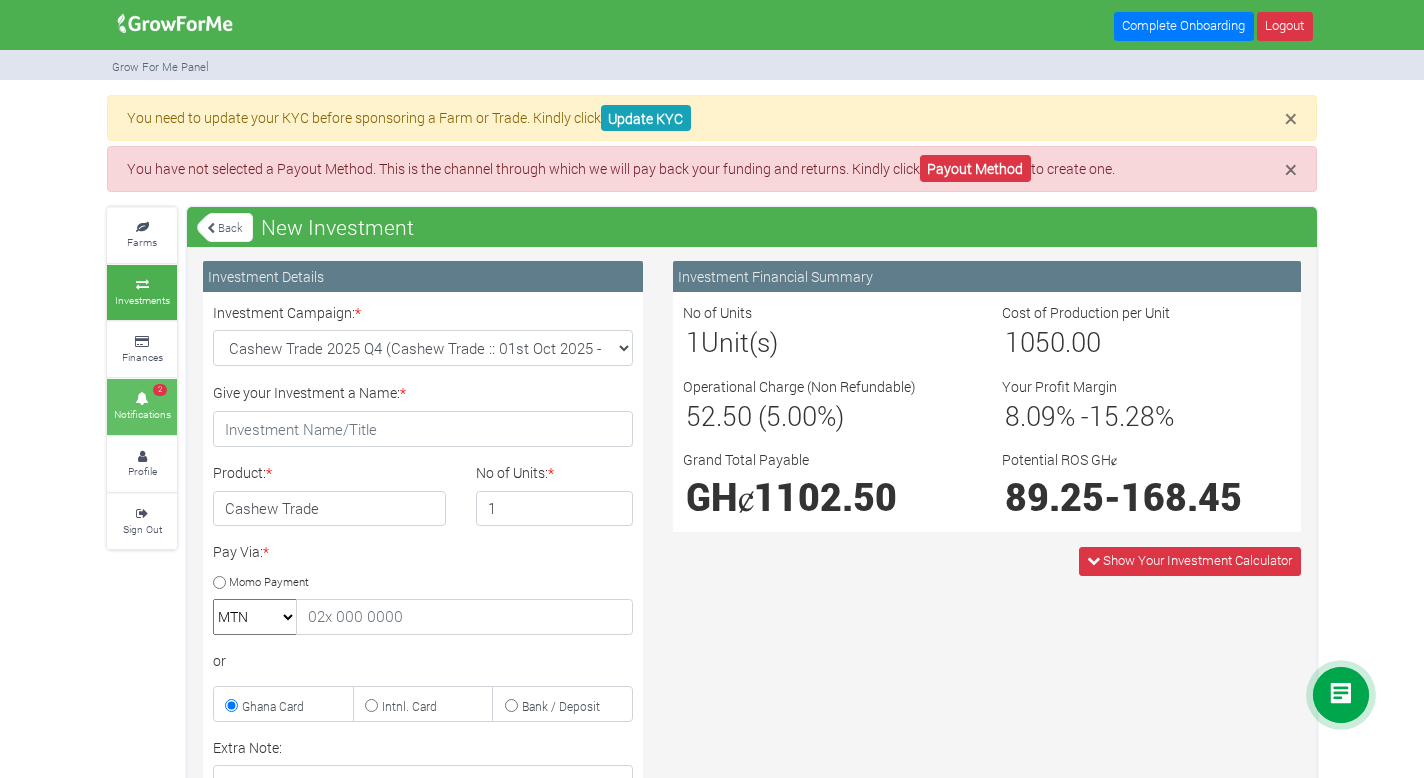 click at bounding box center (142, 399) 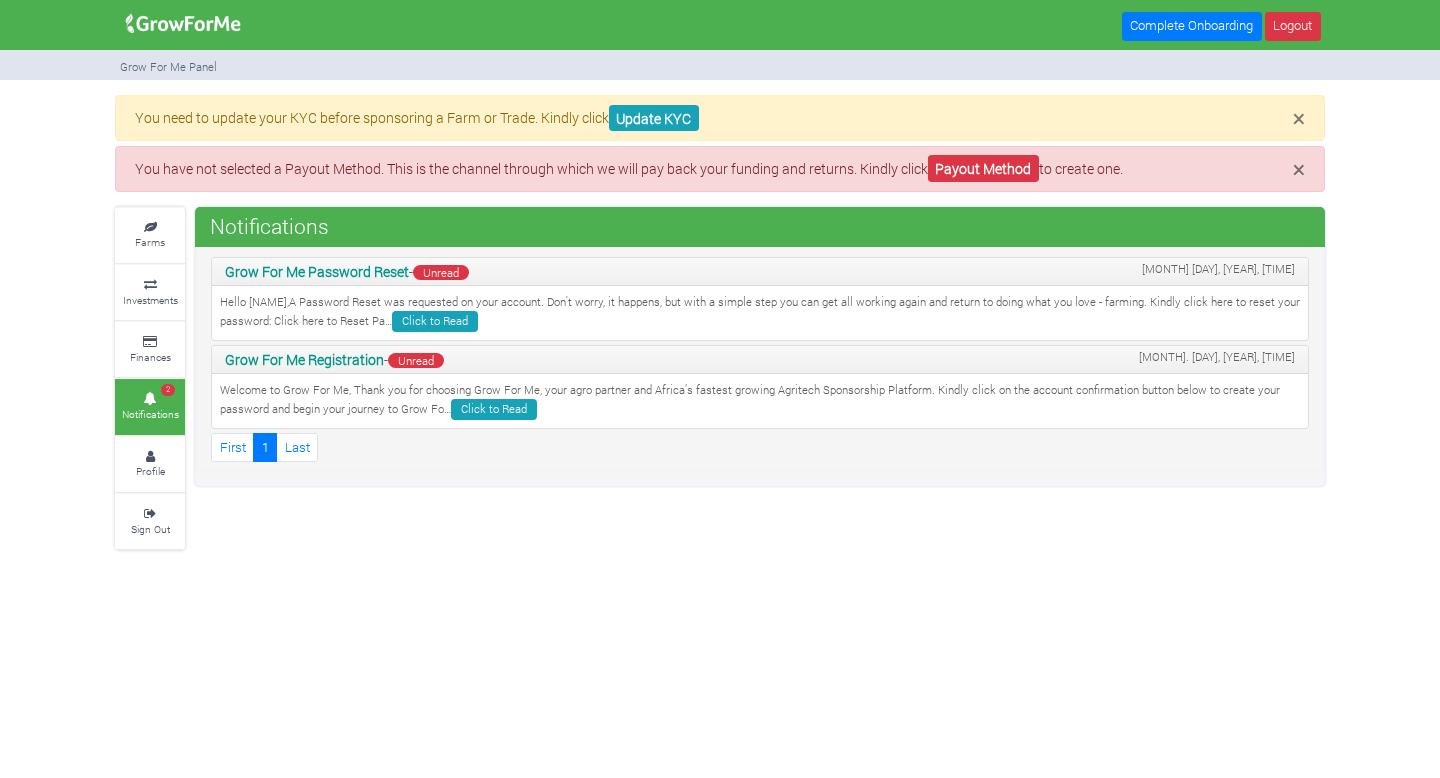 scroll, scrollTop: 0, scrollLeft: 0, axis: both 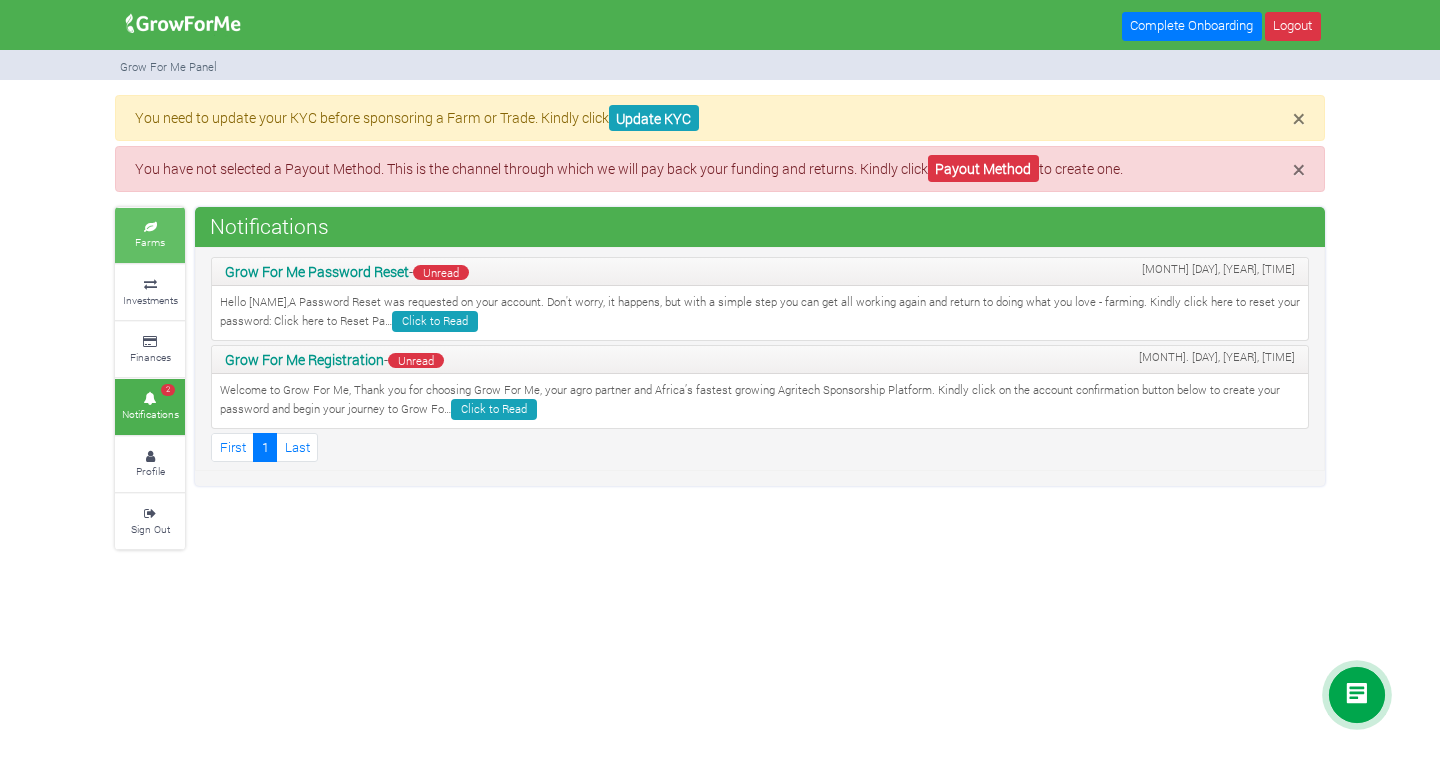 click on "Farms" at bounding box center [150, 235] 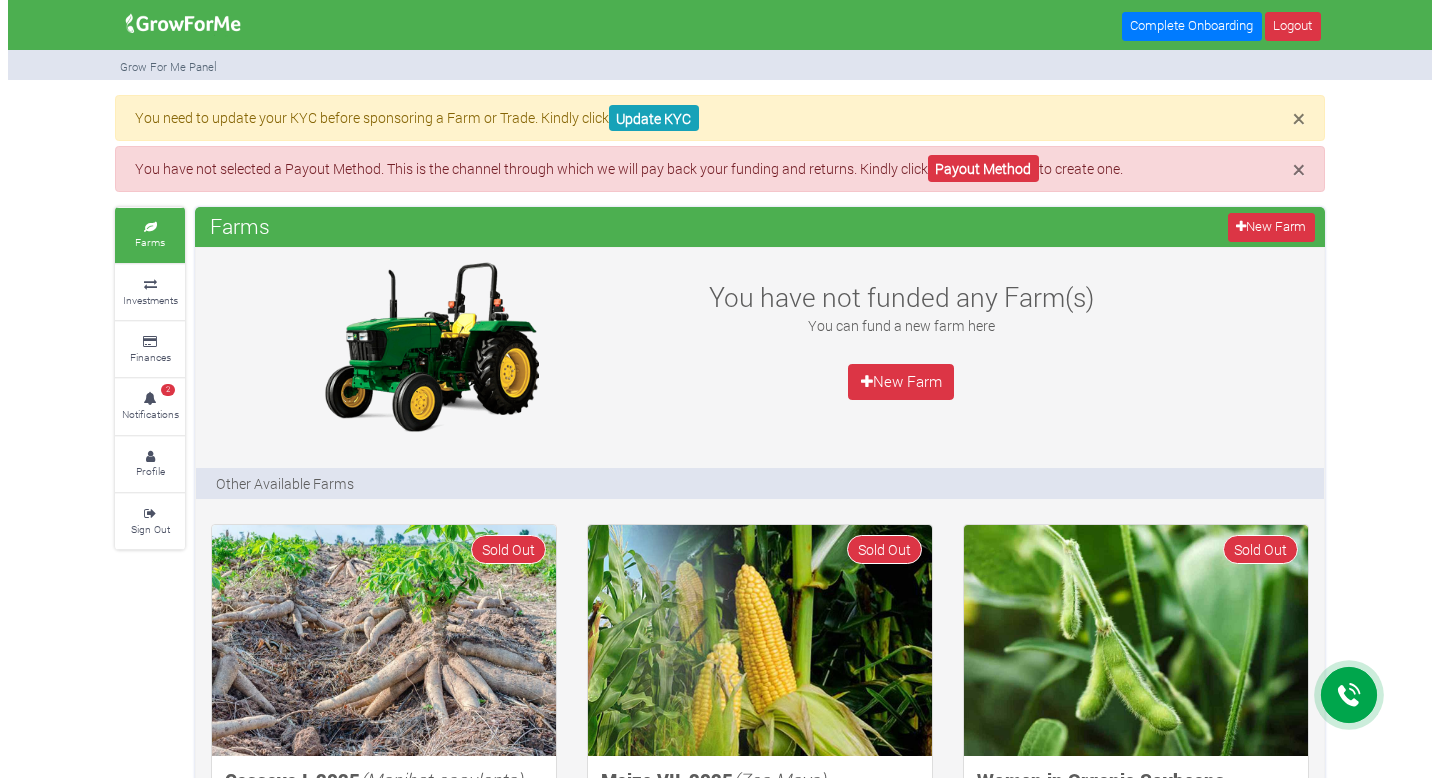 scroll, scrollTop: 0, scrollLeft: 0, axis: both 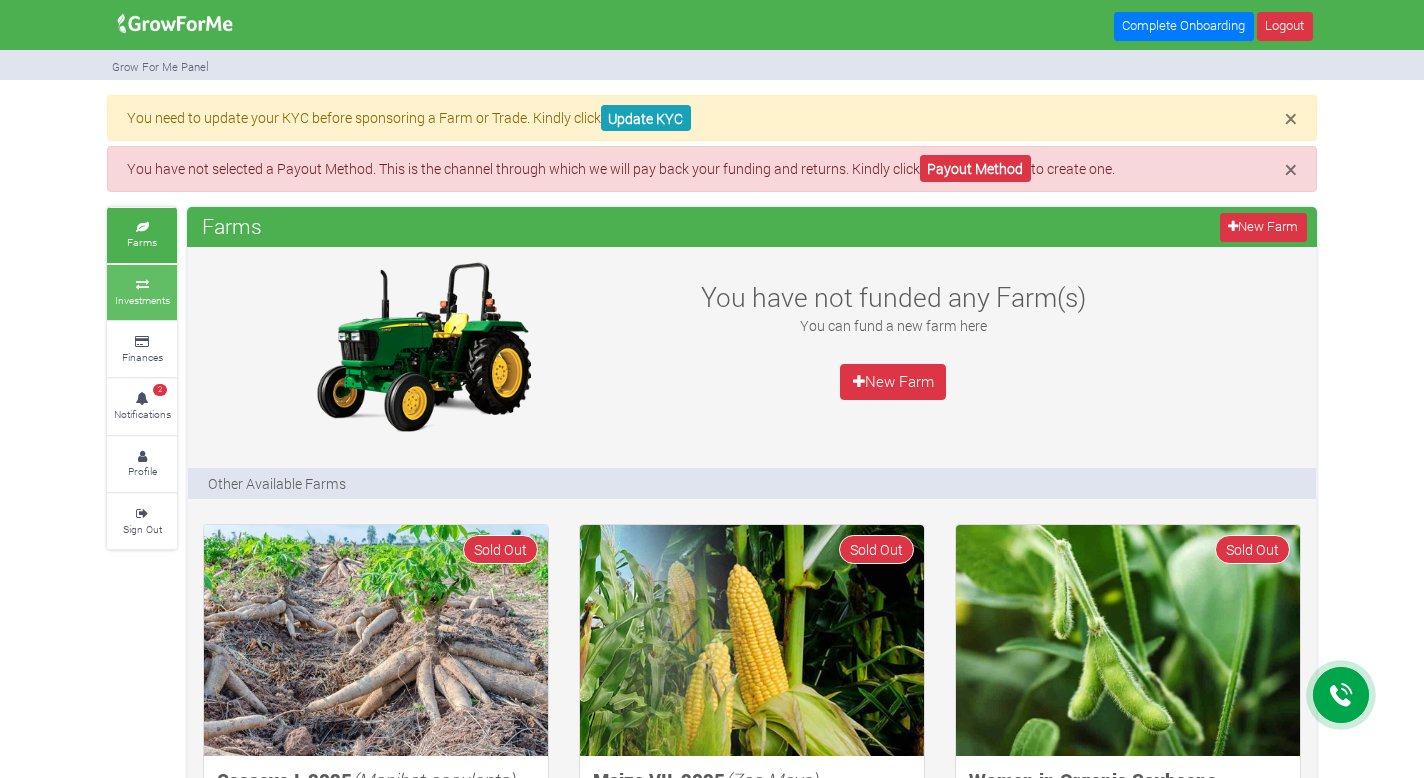 click at bounding box center [142, 285] 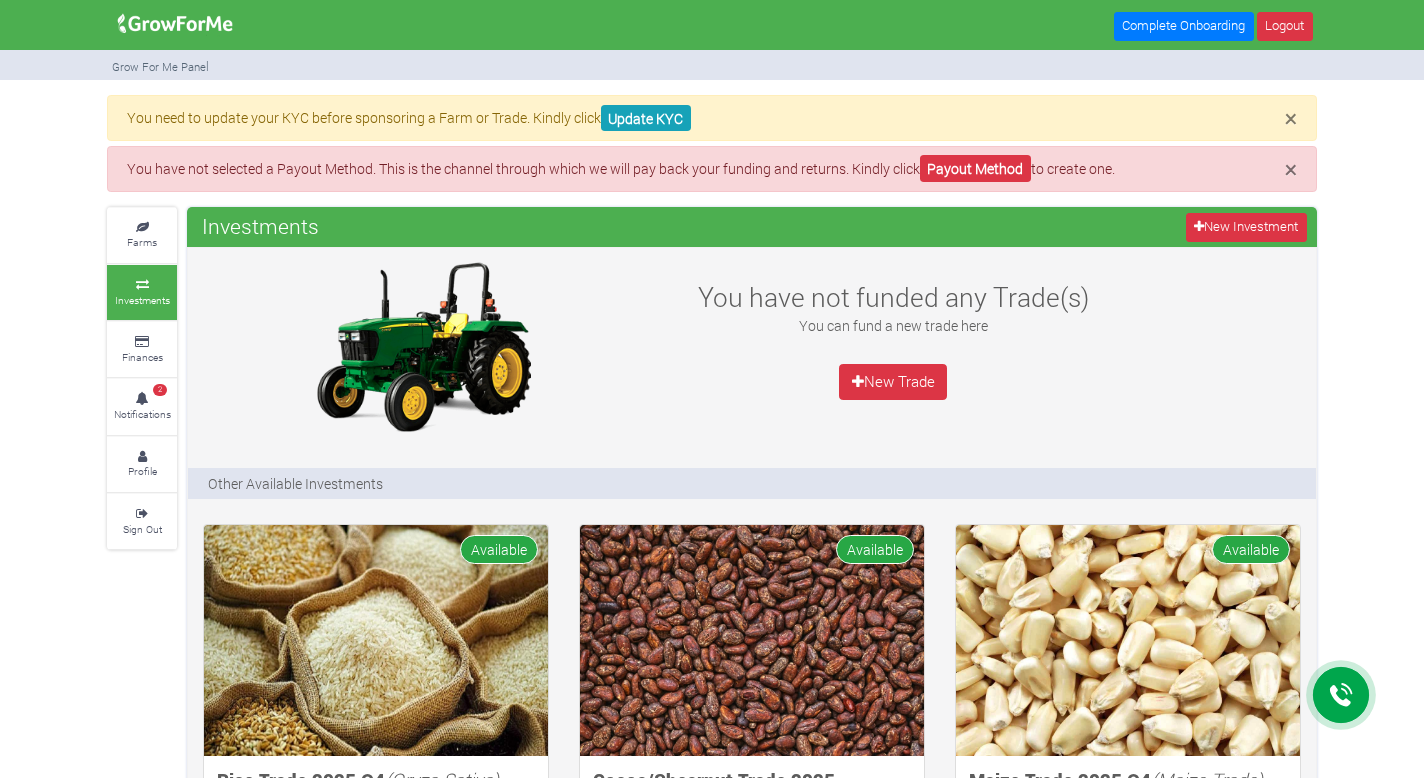 scroll, scrollTop: 0, scrollLeft: 0, axis: both 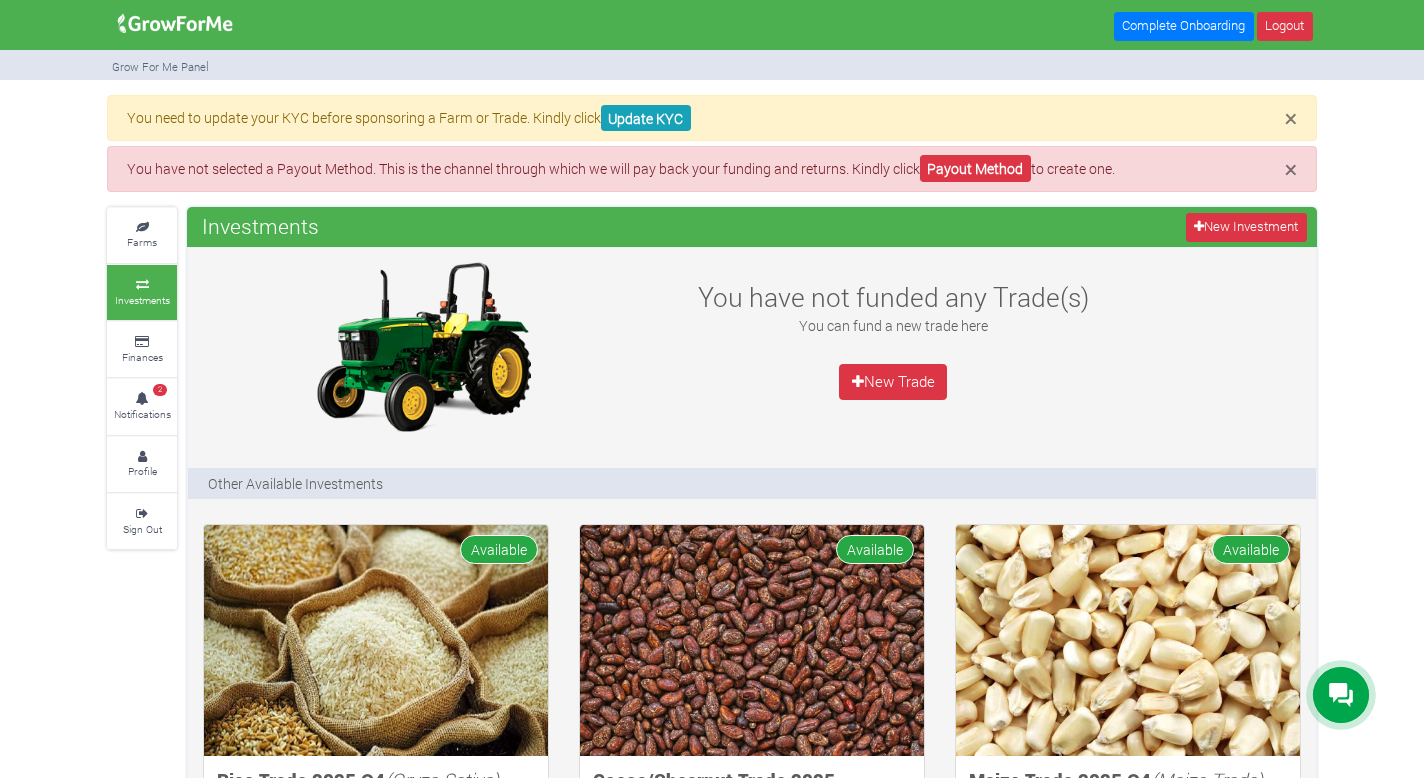 click at bounding box center [423, 347] 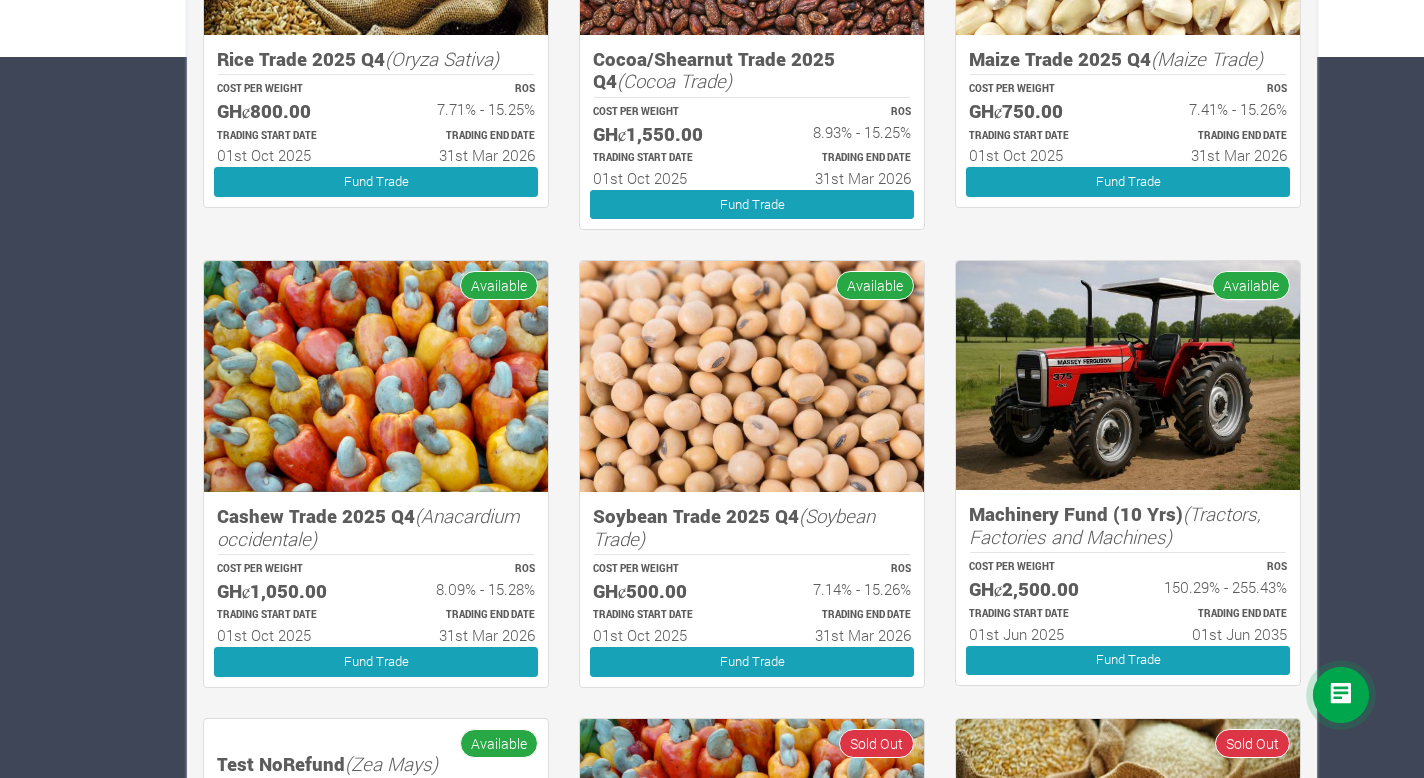 scroll, scrollTop: 732, scrollLeft: 0, axis: vertical 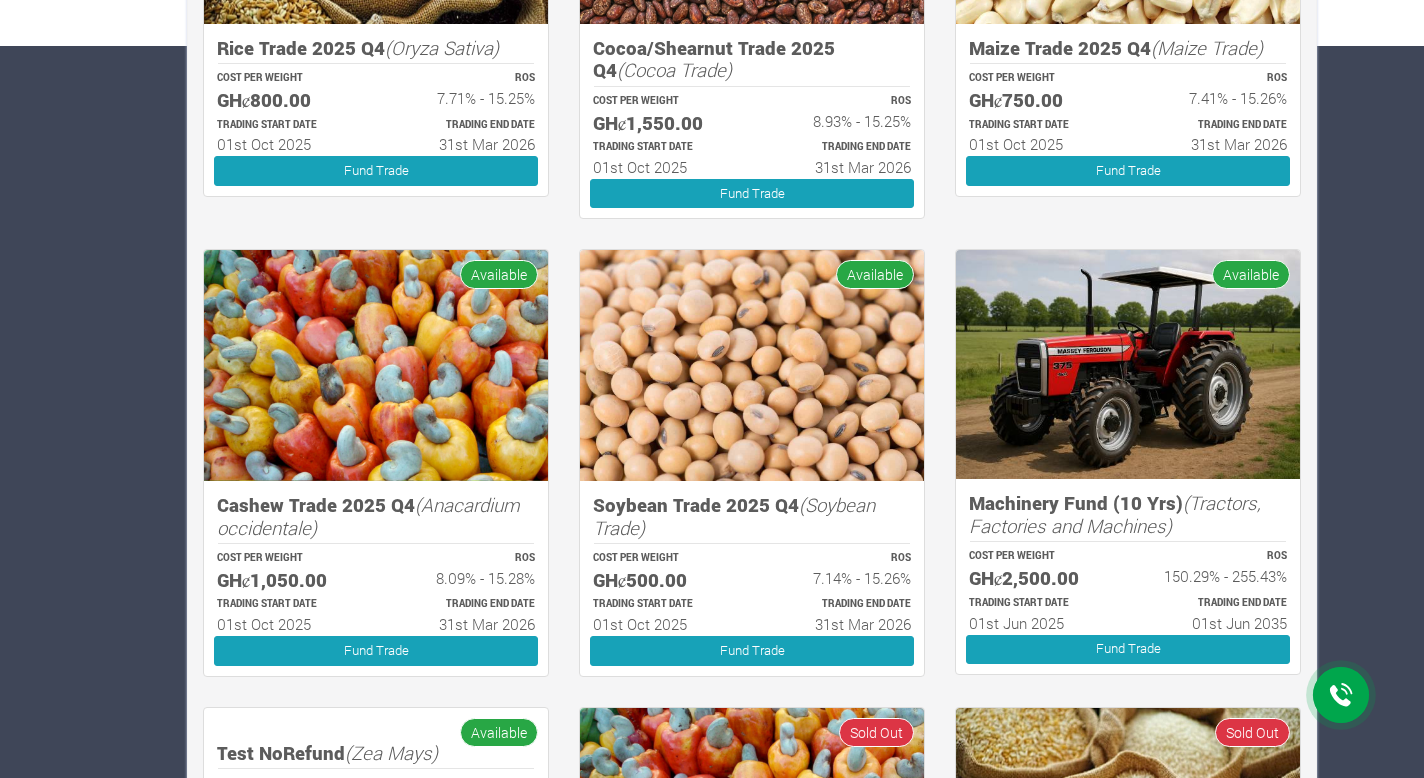 click at bounding box center [376, -92] 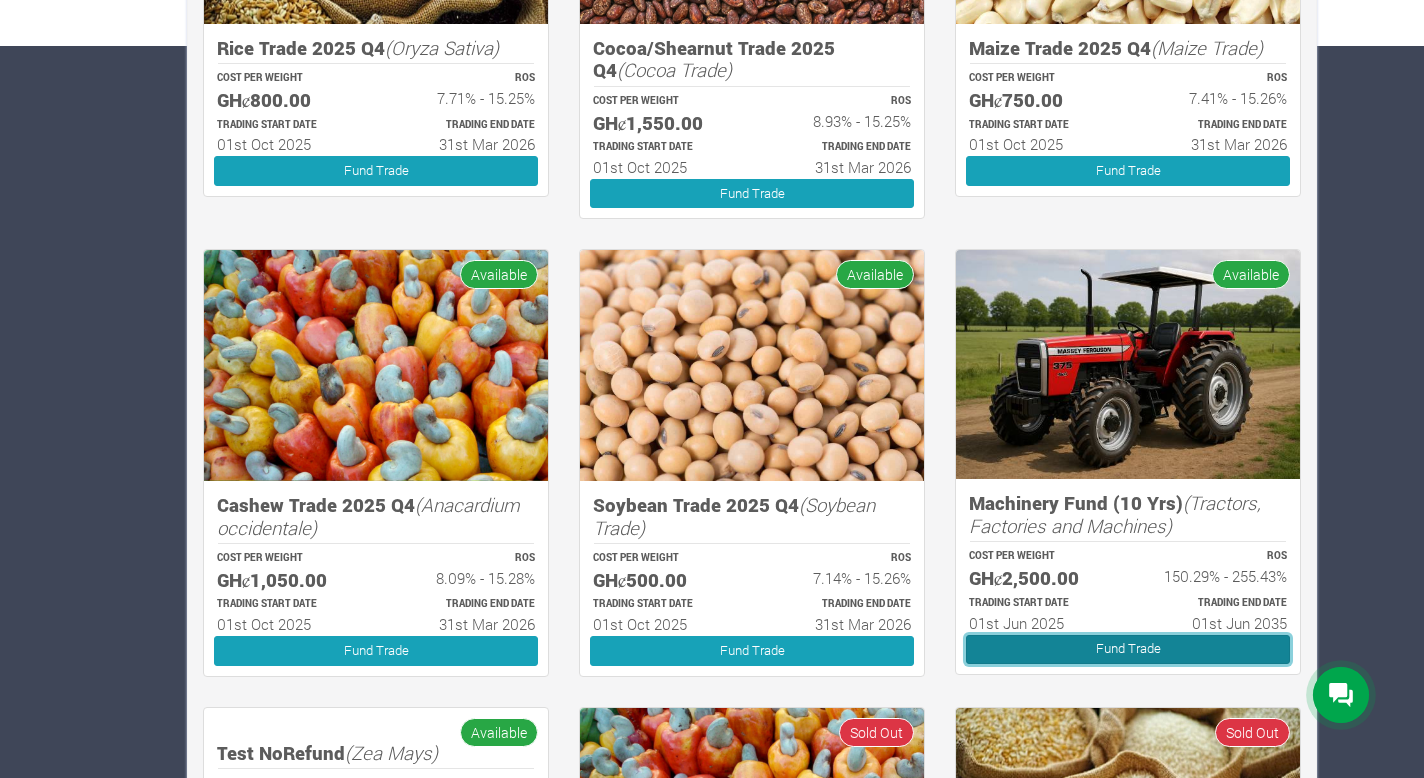 click on "Fund Trade" at bounding box center (1128, 649) 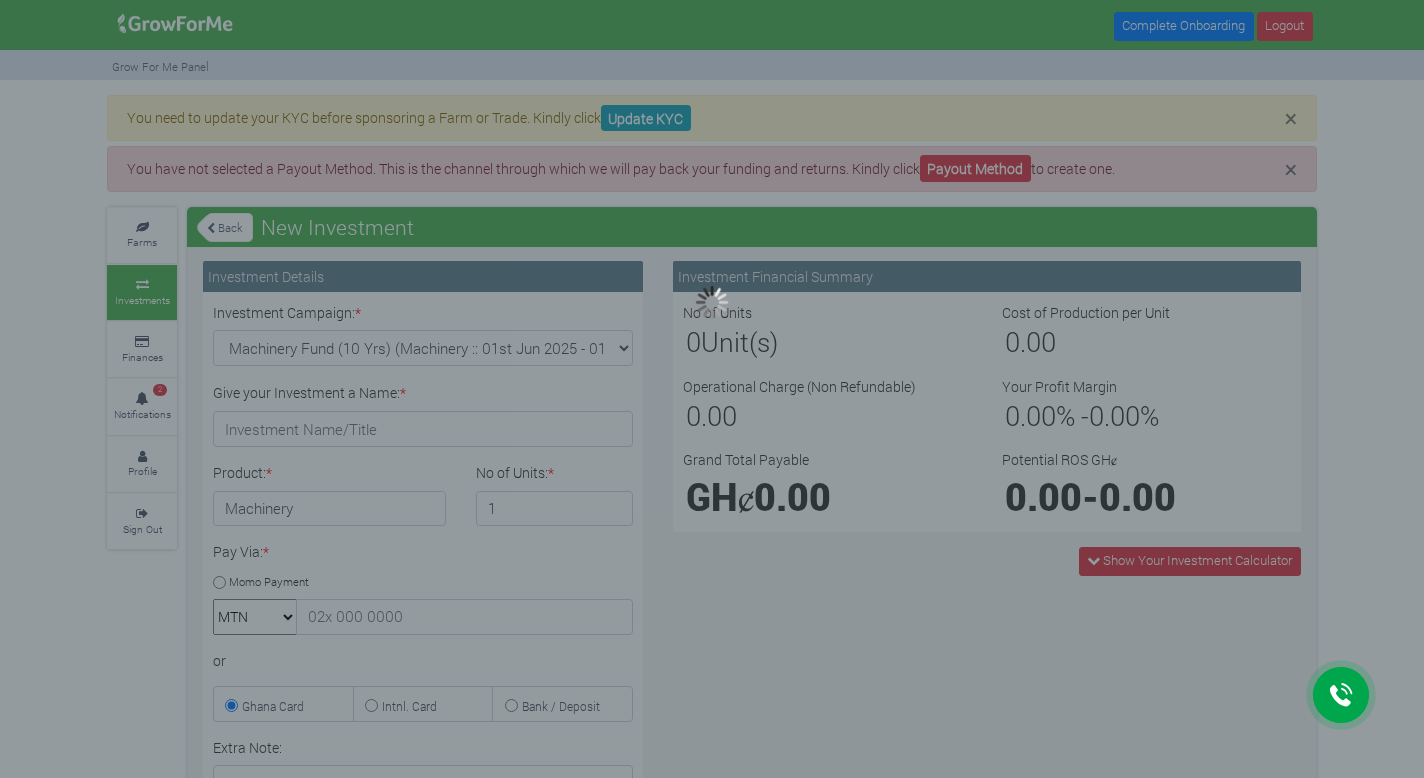 scroll, scrollTop: 0, scrollLeft: 0, axis: both 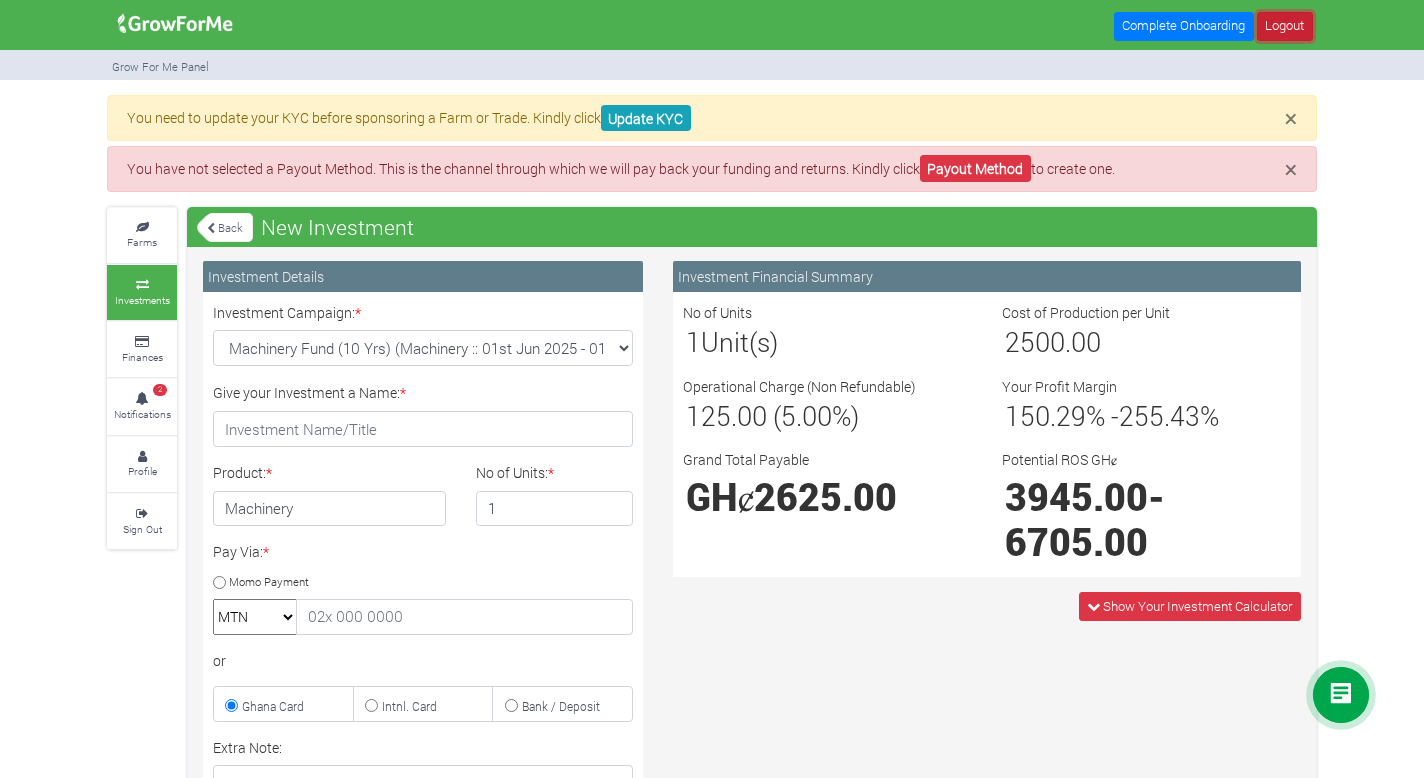 click on "Logout" at bounding box center (1285, 26) 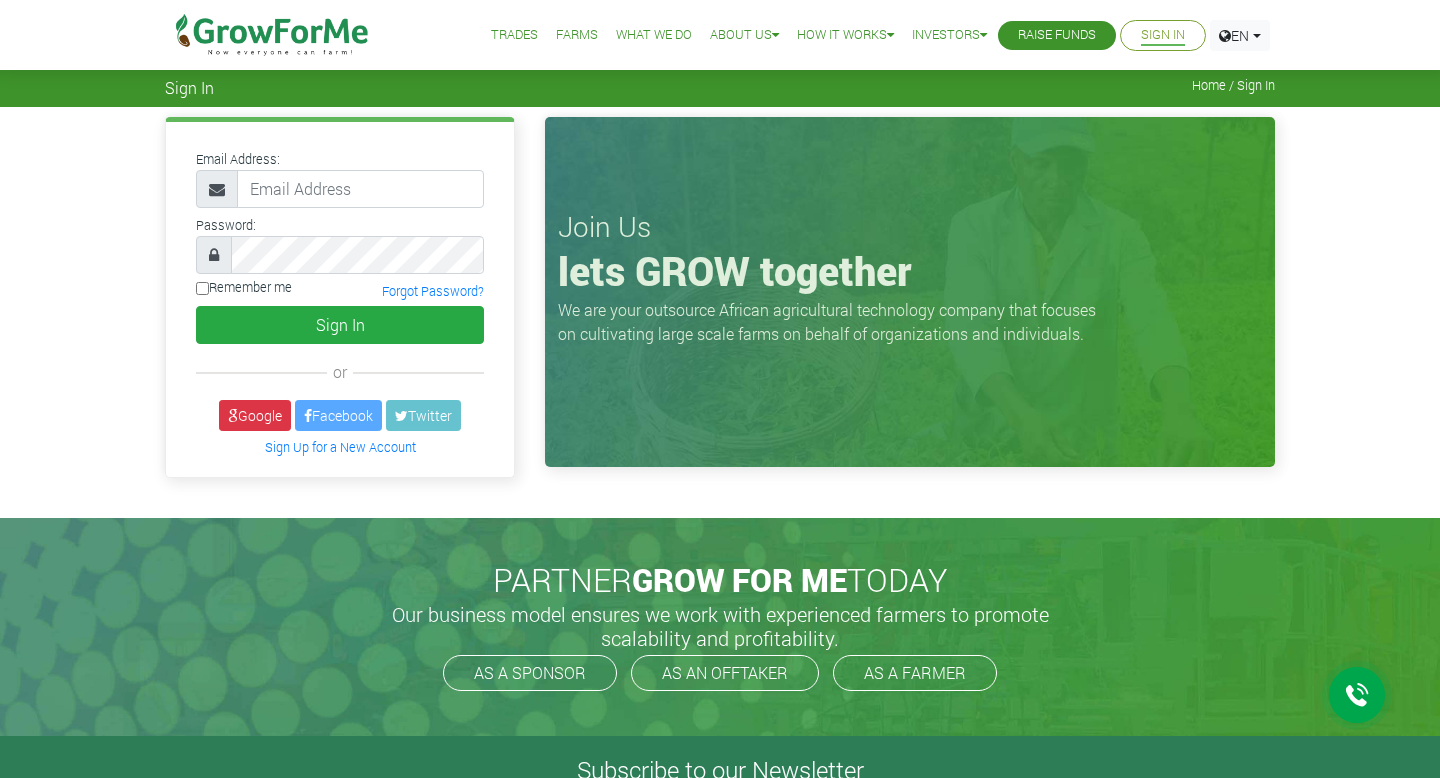 scroll, scrollTop: 0, scrollLeft: 0, axis: both 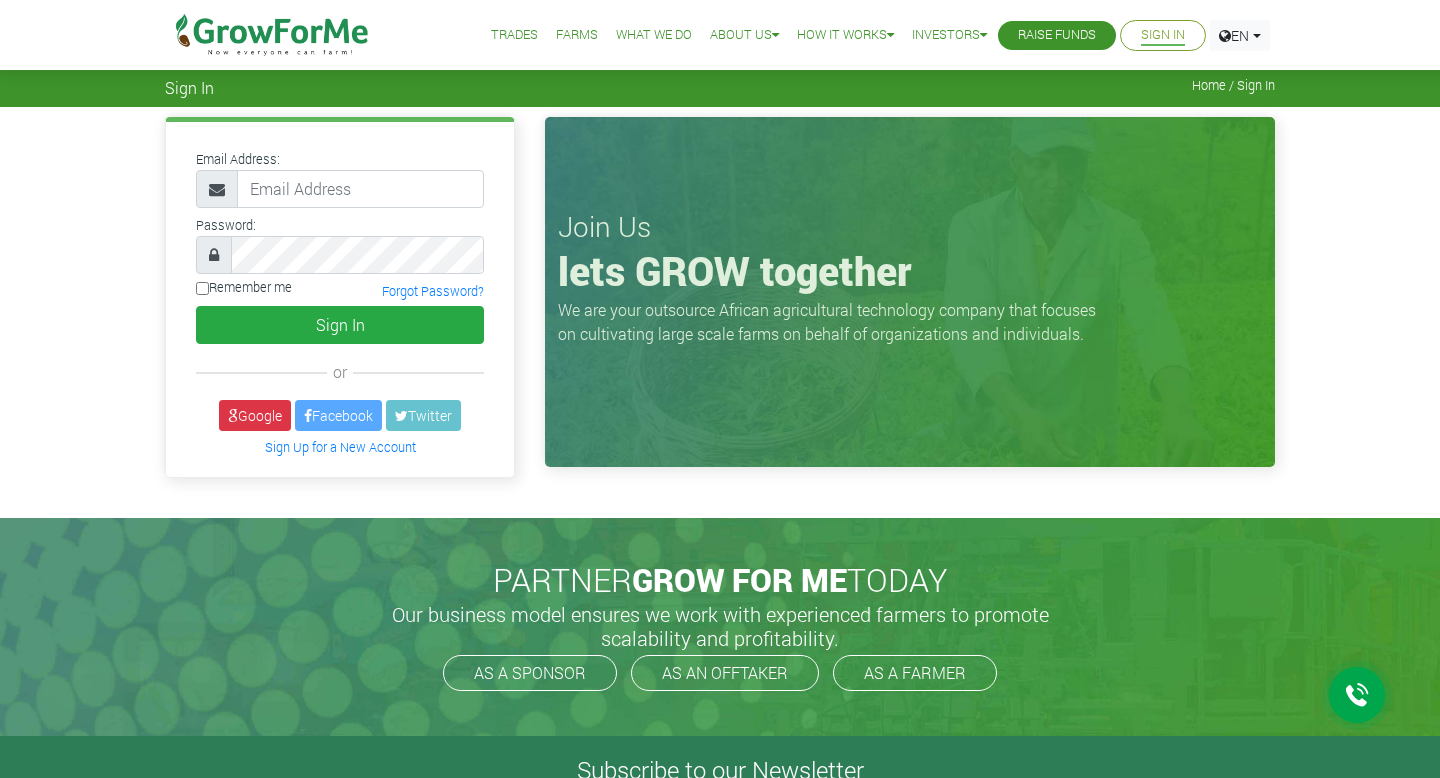 click on "What We Do" at bounding box center [654, 35] 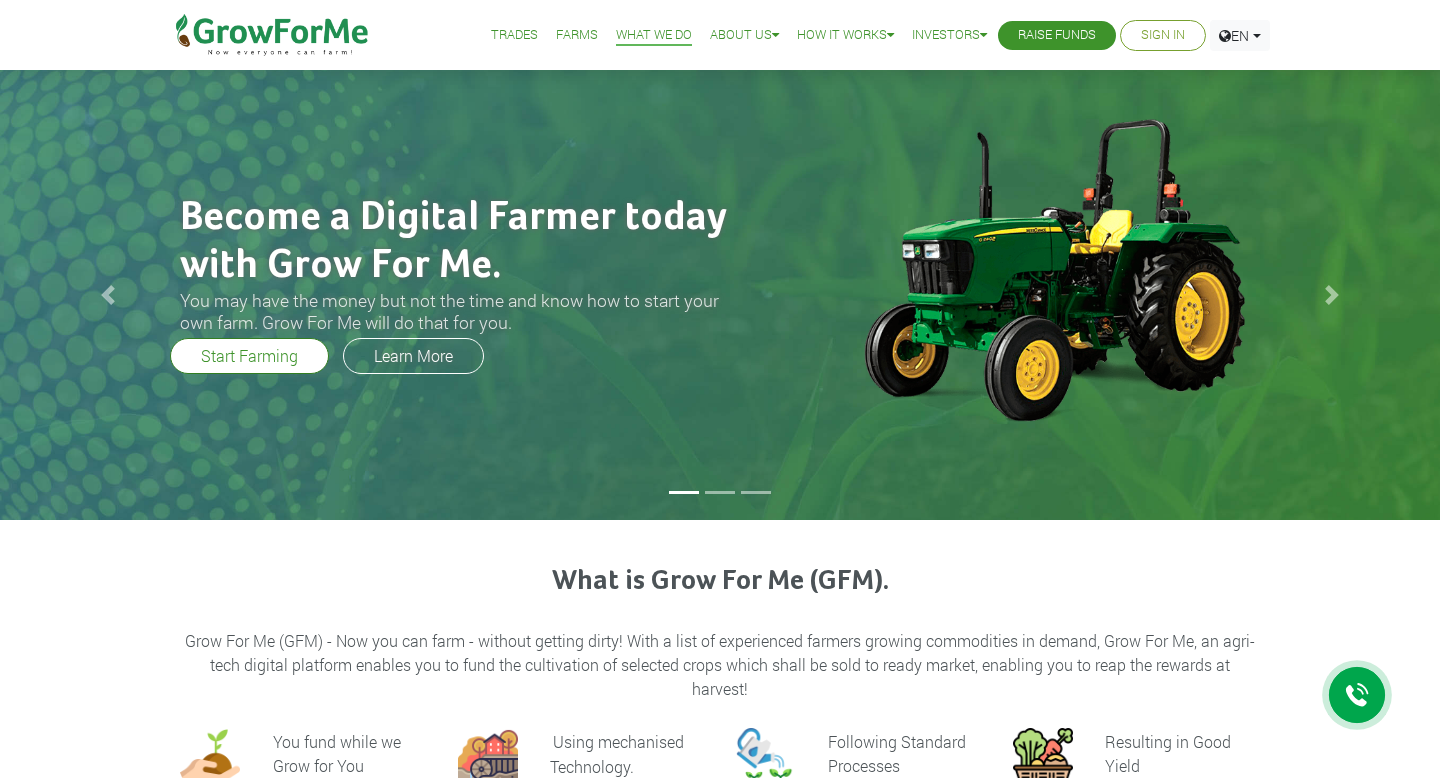 scroll, scrollTop: 0, scrollLeft: 0, axis: both 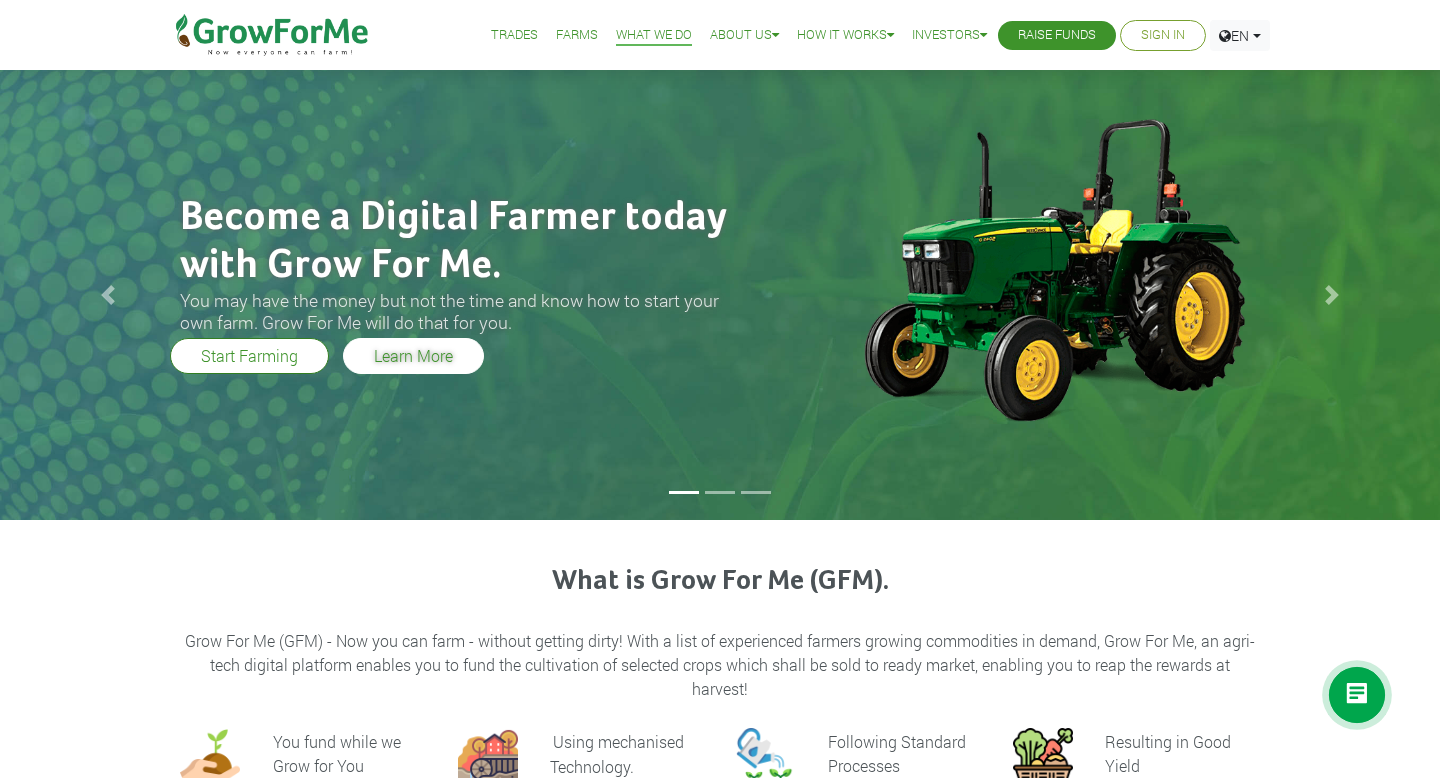 click on "Learn More" at bounding box center [413, 356] 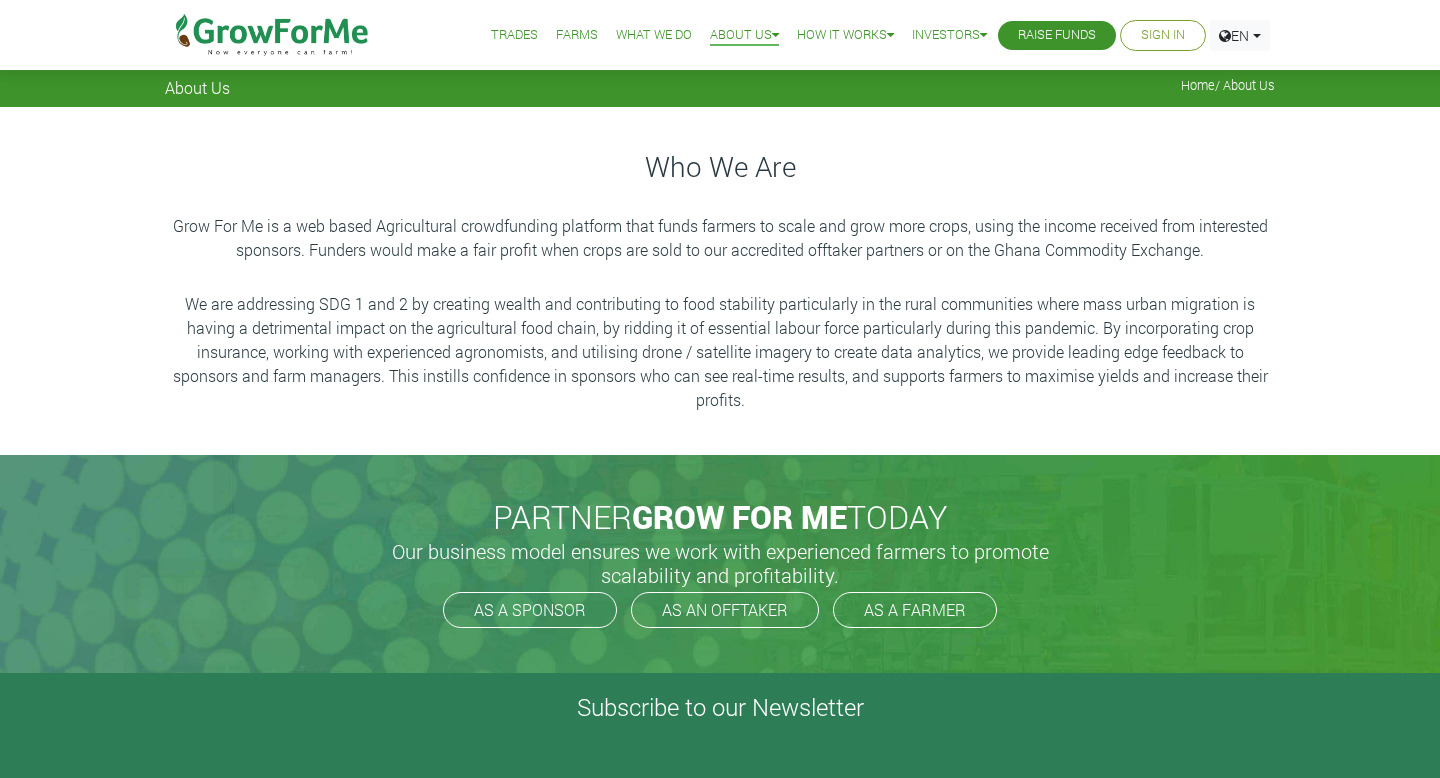 scroll, scrollTop: 0, scrollLeft: 0, axis: both 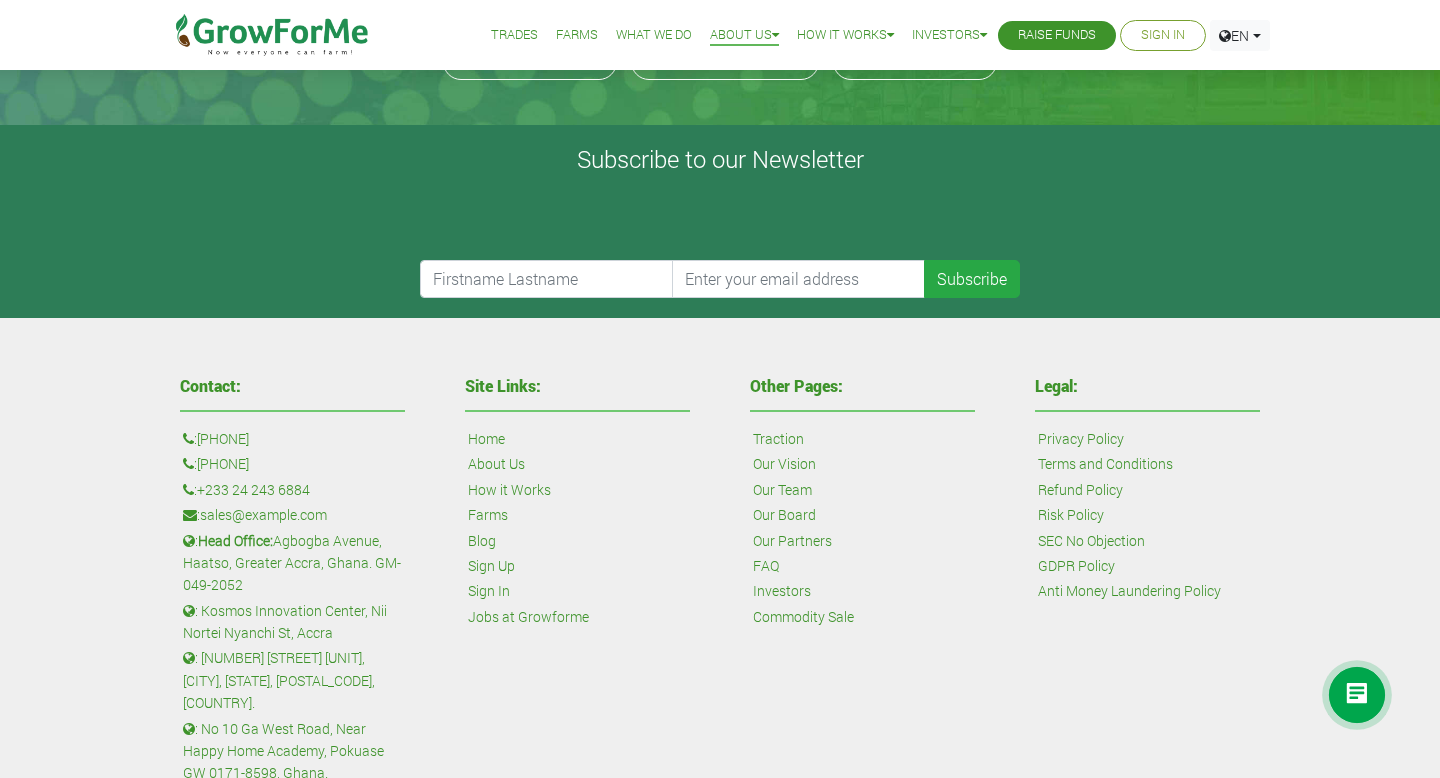 click on "Farms" at bounding box center (488, 515) 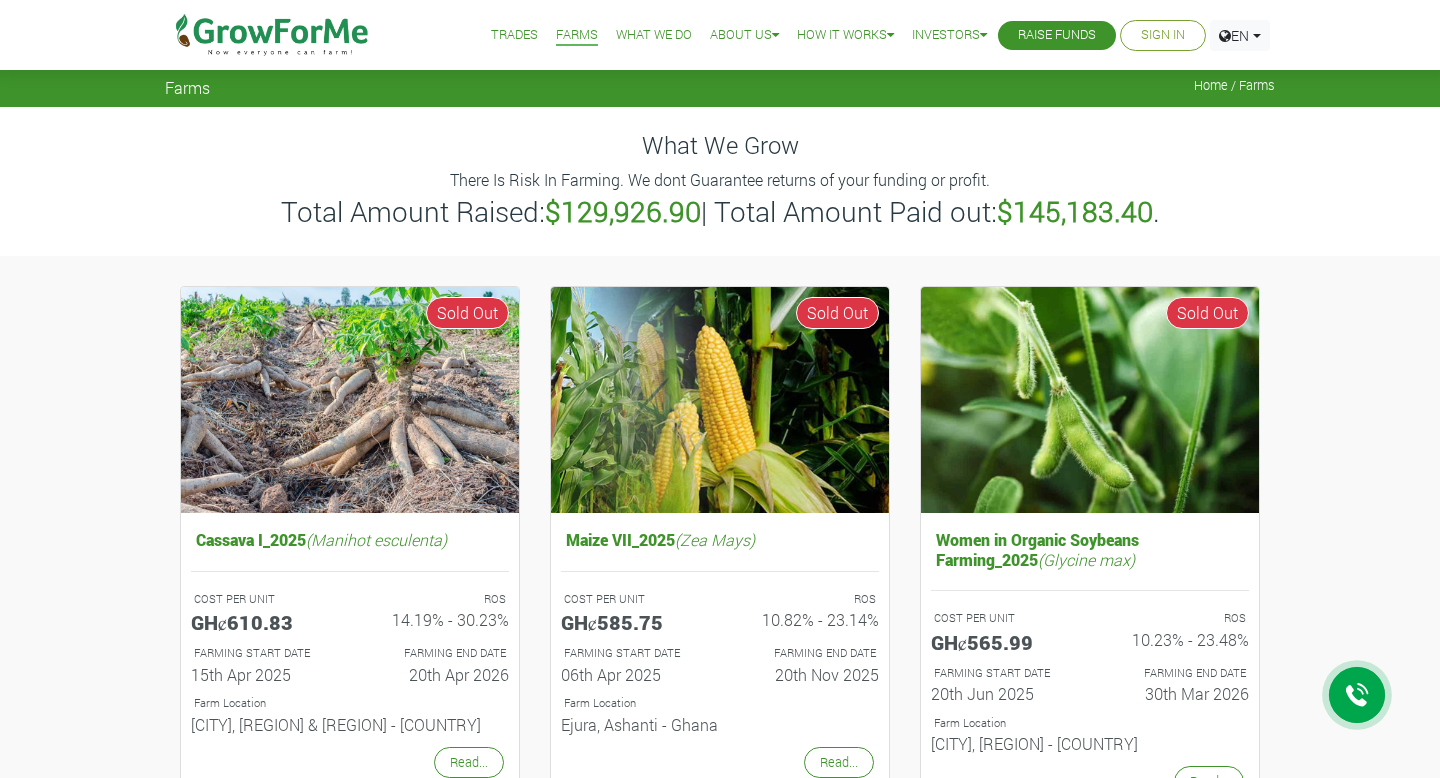 scroll, scrollTop: 0, scrollLeft: 0, axis: both 